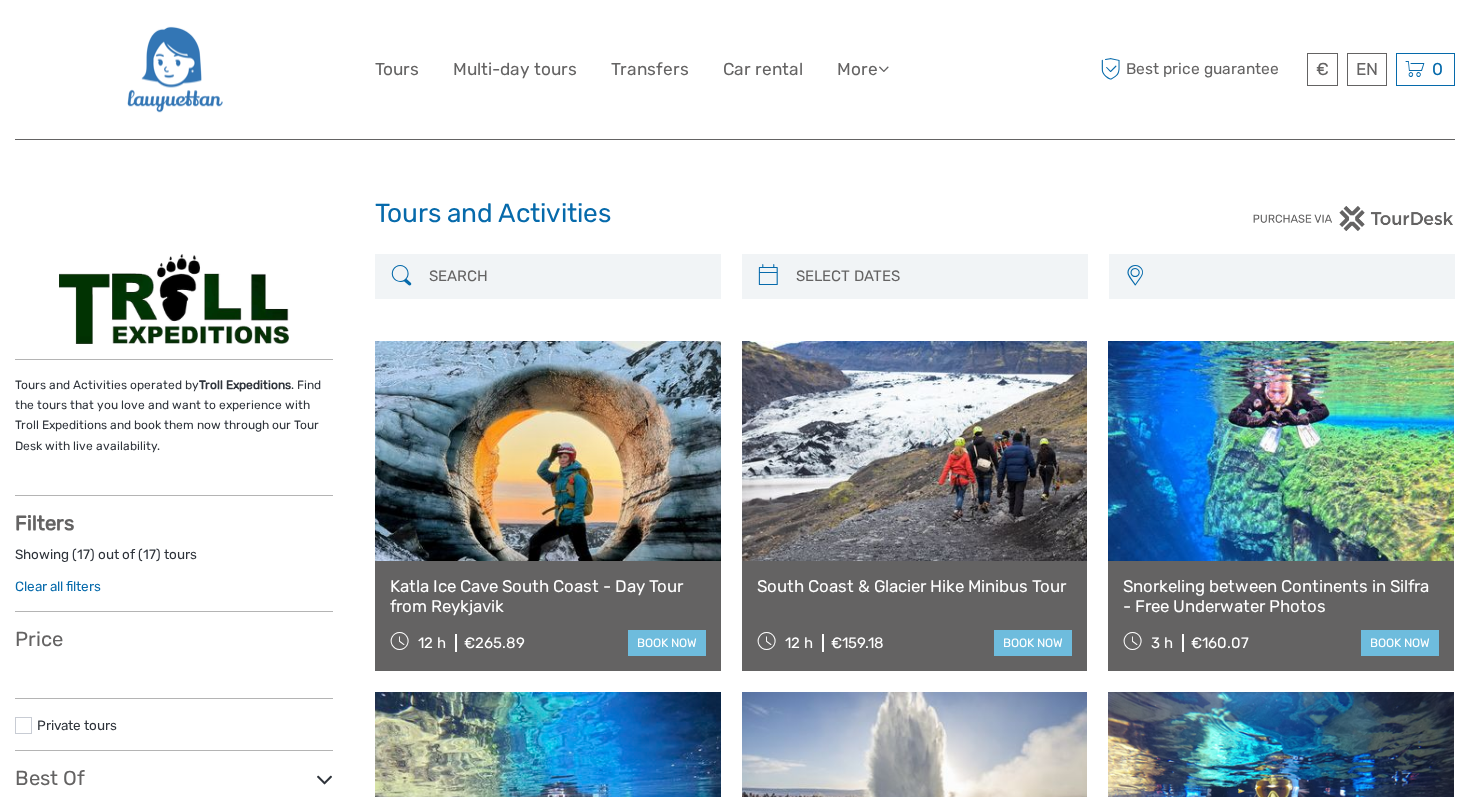 scroll, scrollTop: 0, scrollLeft: 0, axis: both 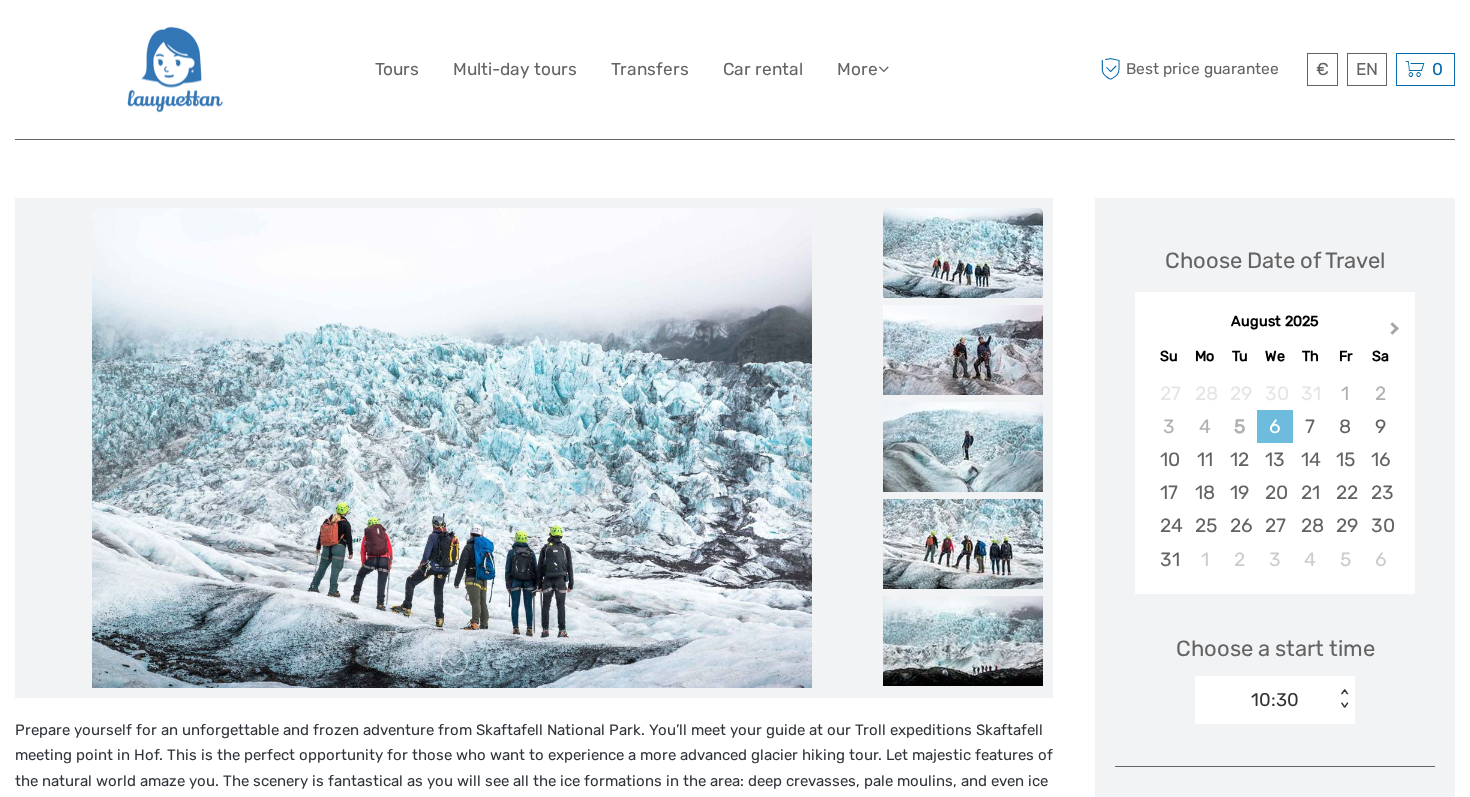 click on "Next Month" at bounding box center (1397, 333) 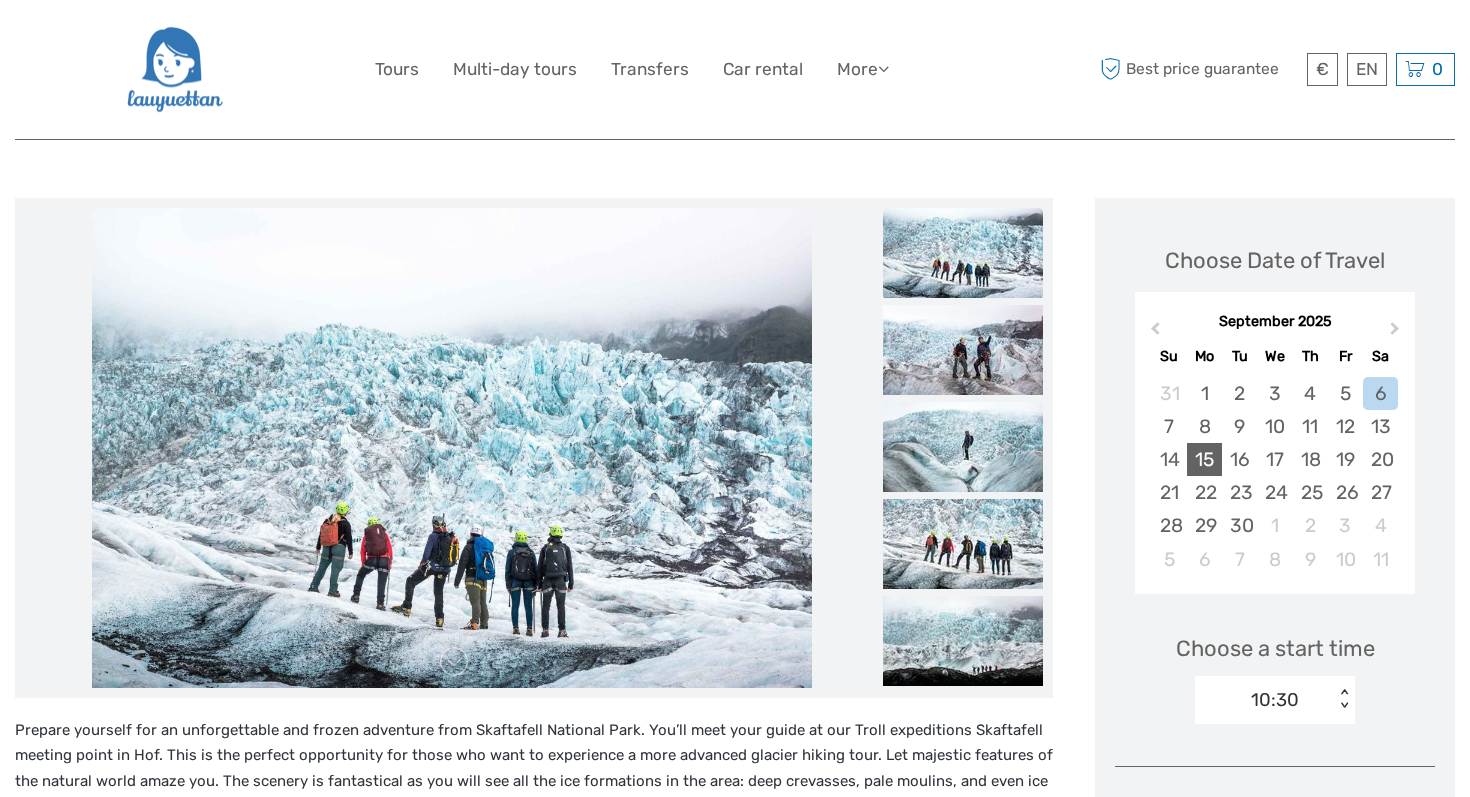 click on "15" at bounding box center [1204, 459] 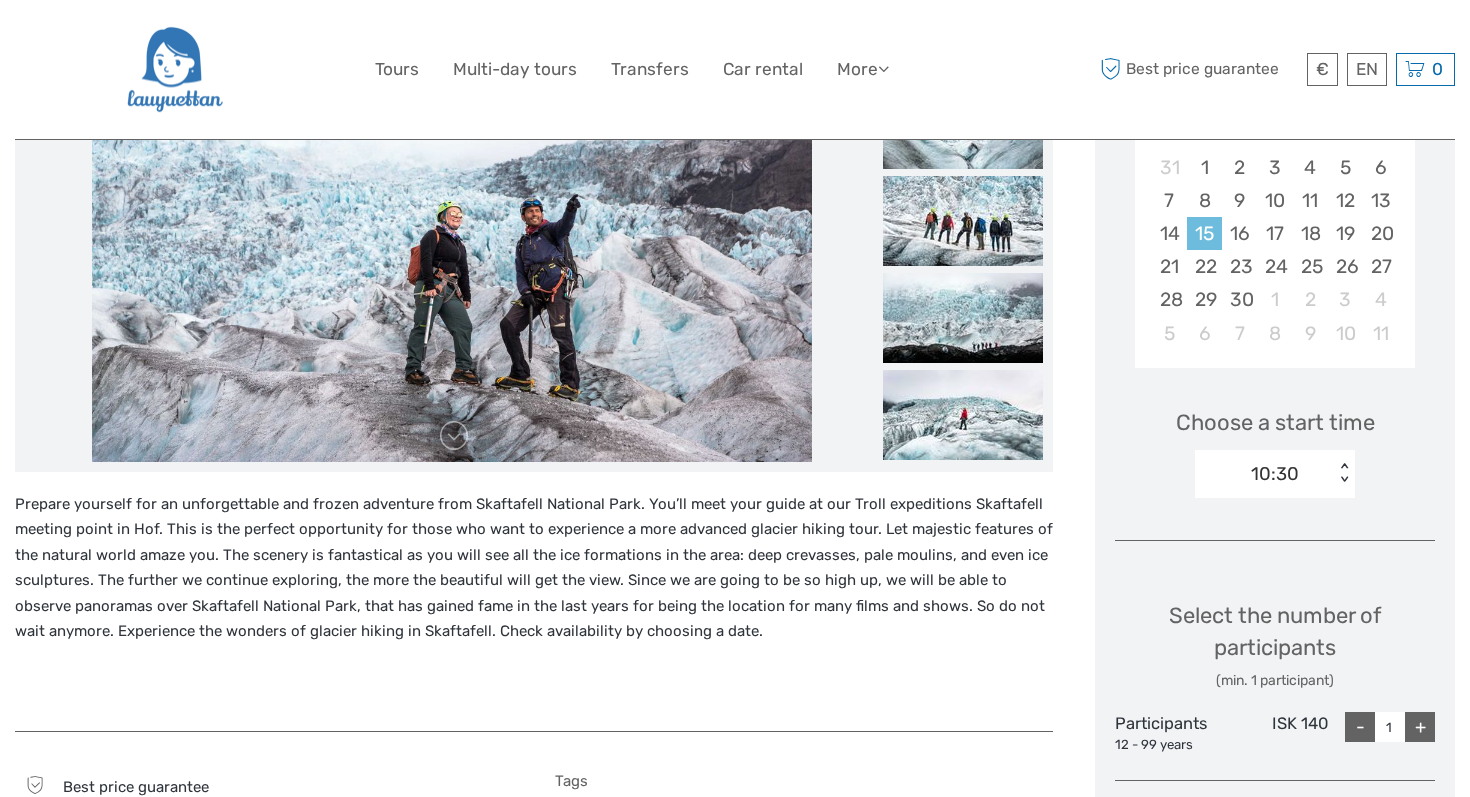 scroll, scrollTop: 532, scrollLeft: 0, axis: vertical 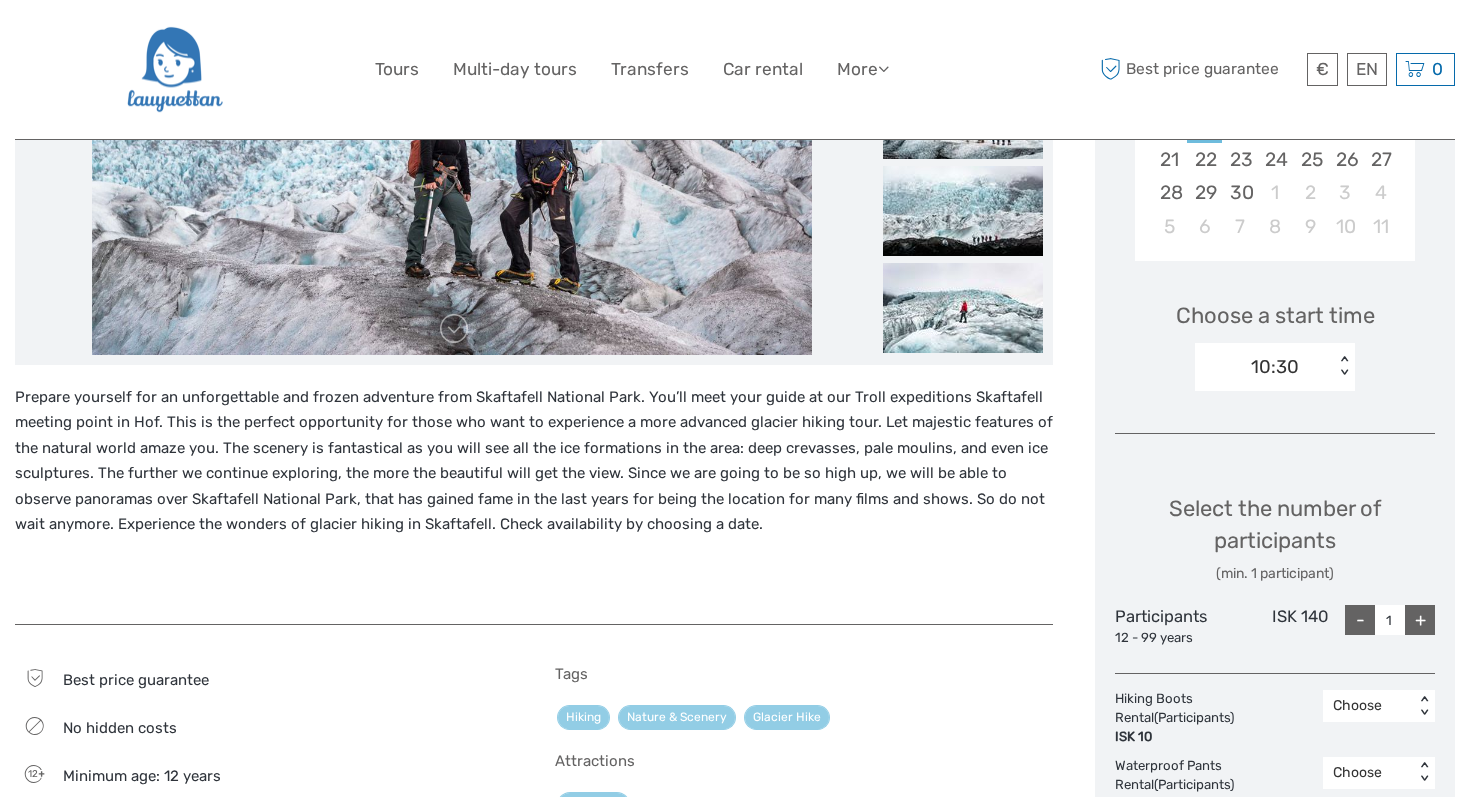 click on "+" at bounding box center (1420, 620) 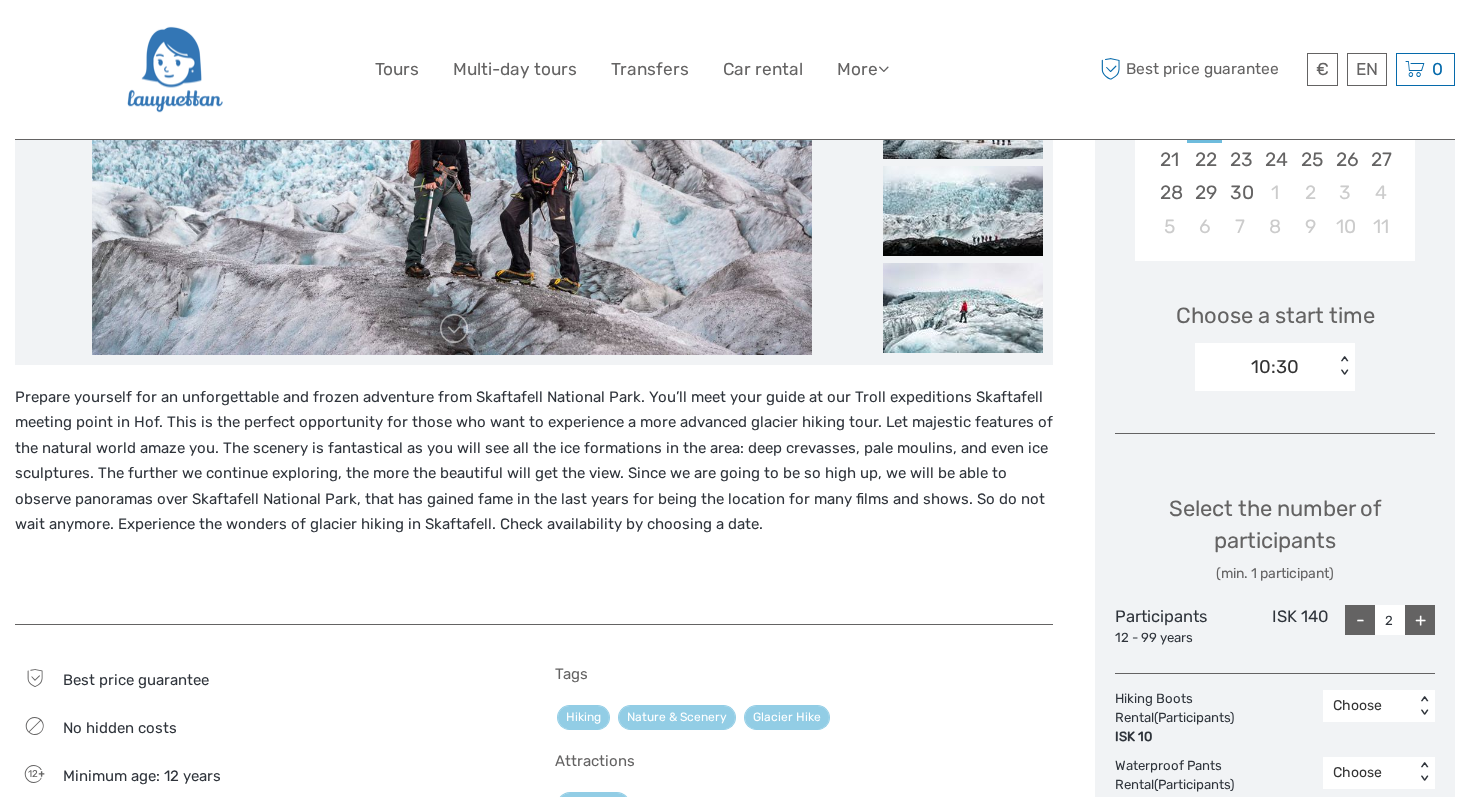 click on "+" at bounding box center (1420, 620) 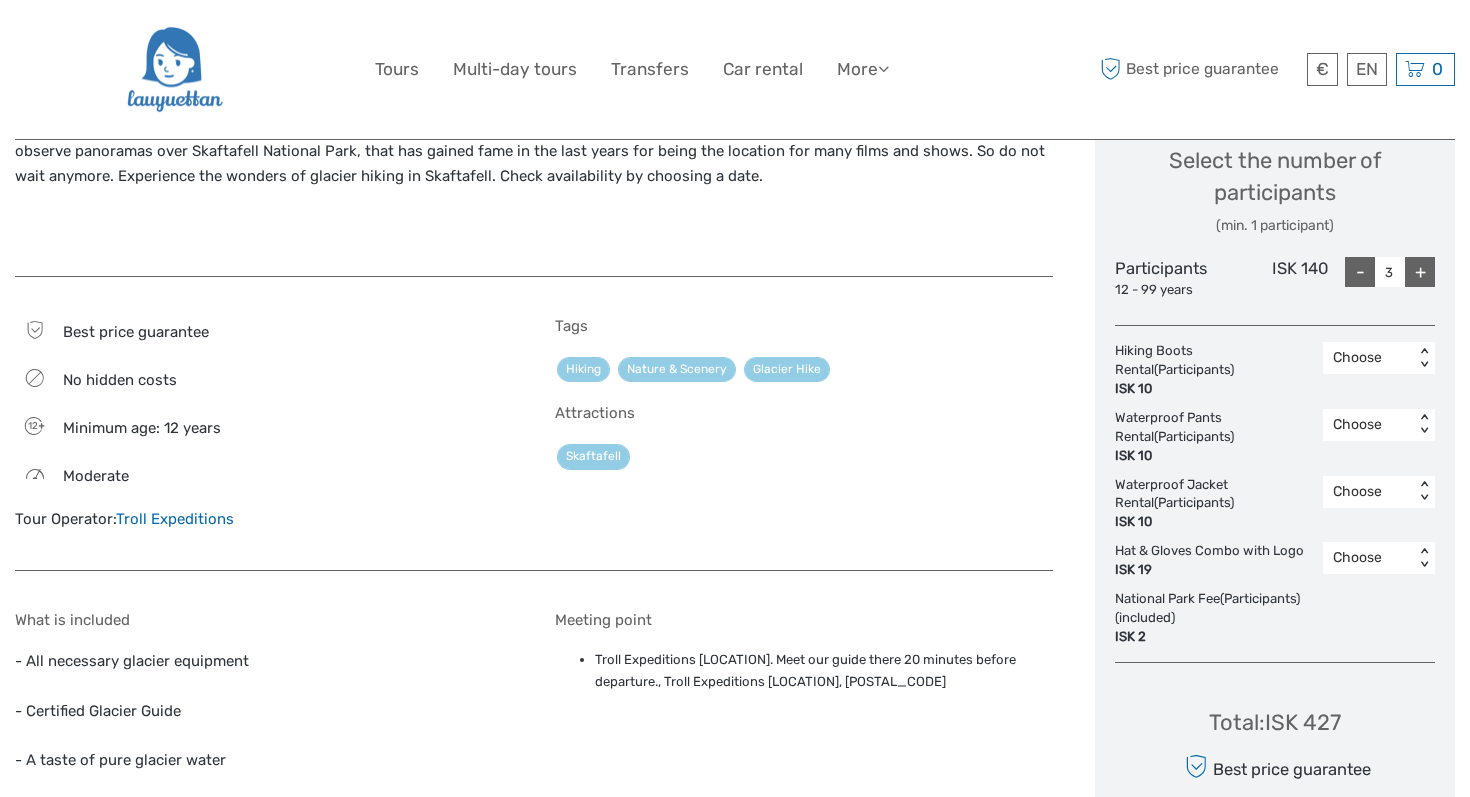 scroll, scrollTop: 1066, scrollLeft: 0, axis: vertical 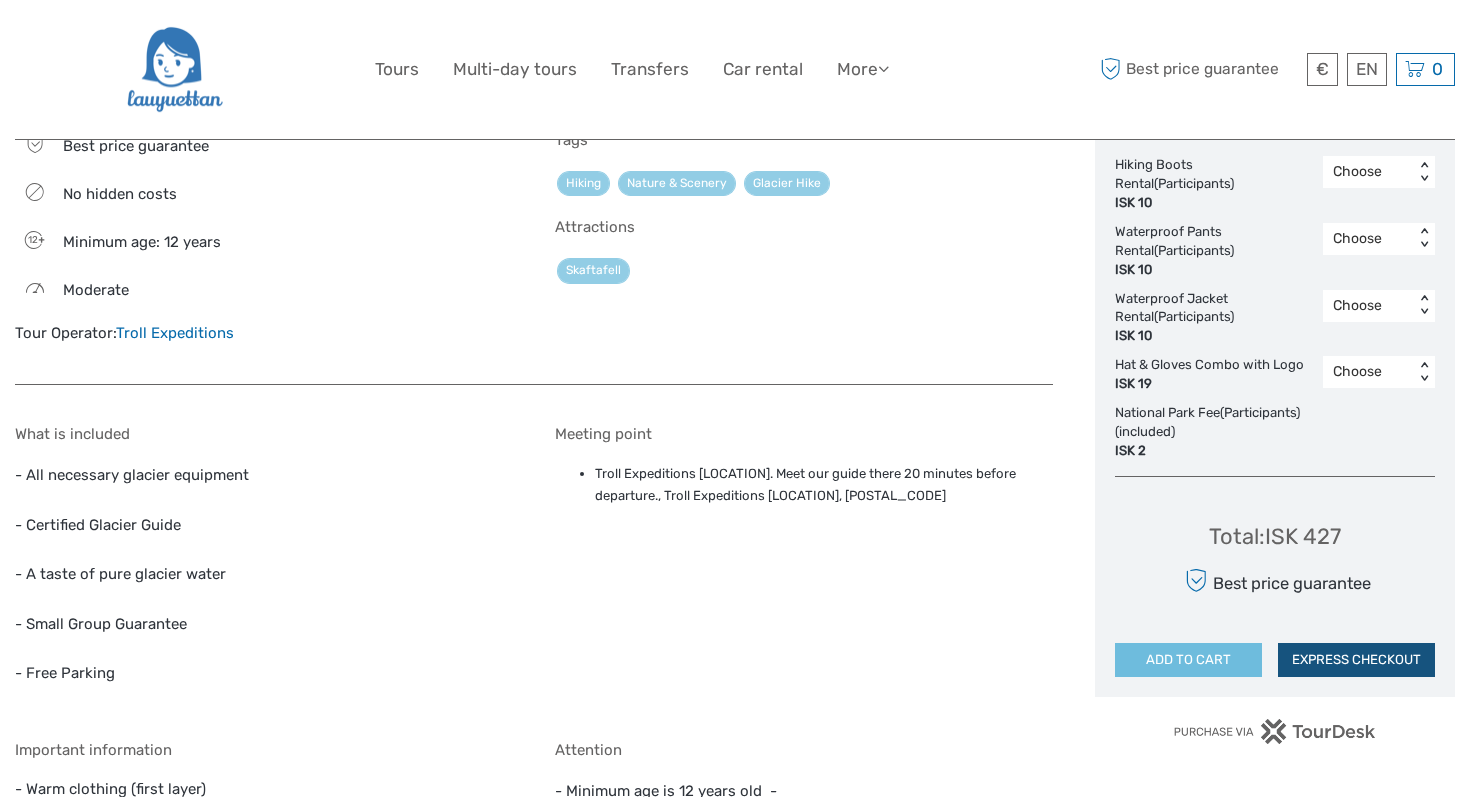 click on "EXPRESS CHECKOUT" at bounding box center [1356, 660] 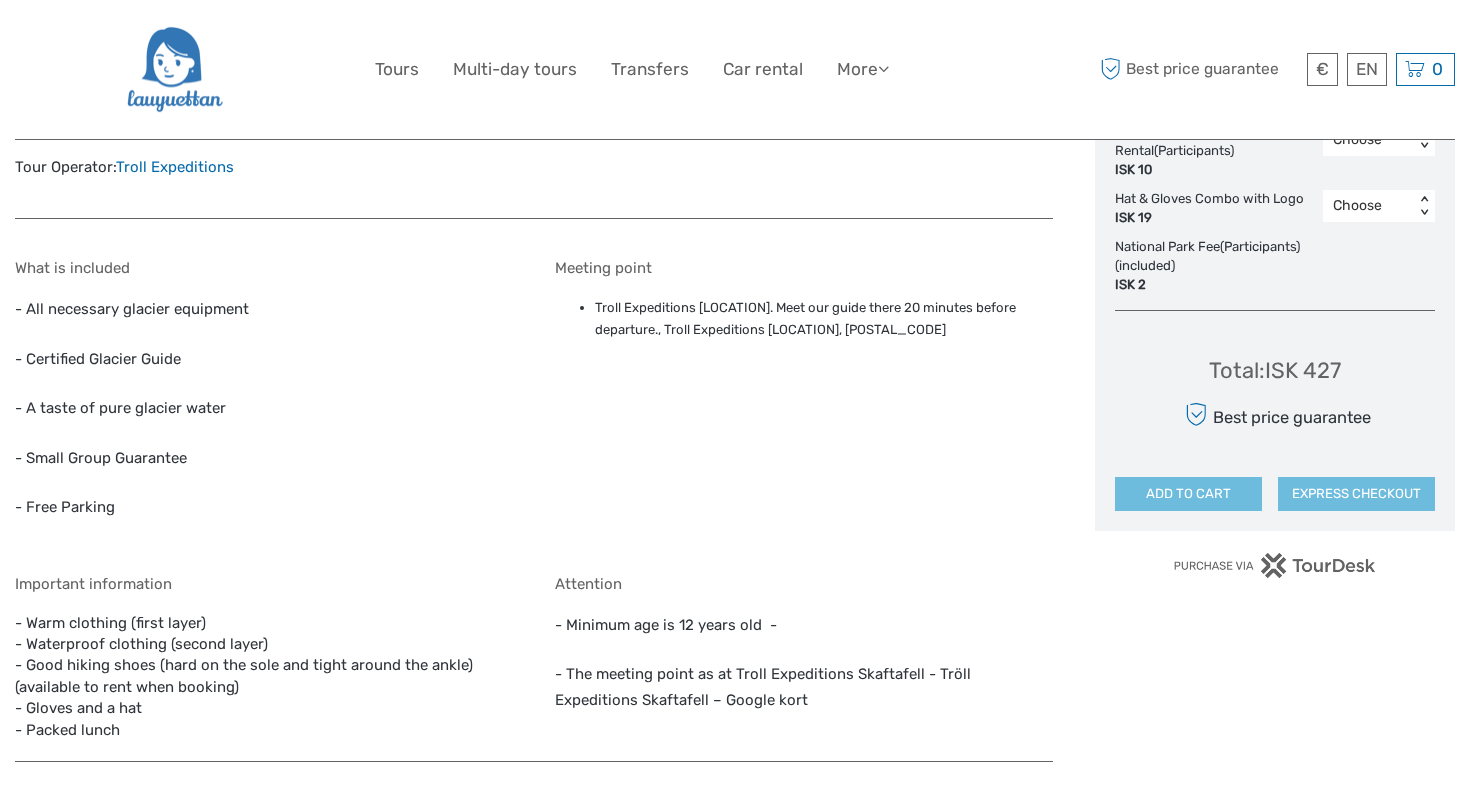 scroll, scrollTop: 1234, scrollLeft: 0, axis: vertical 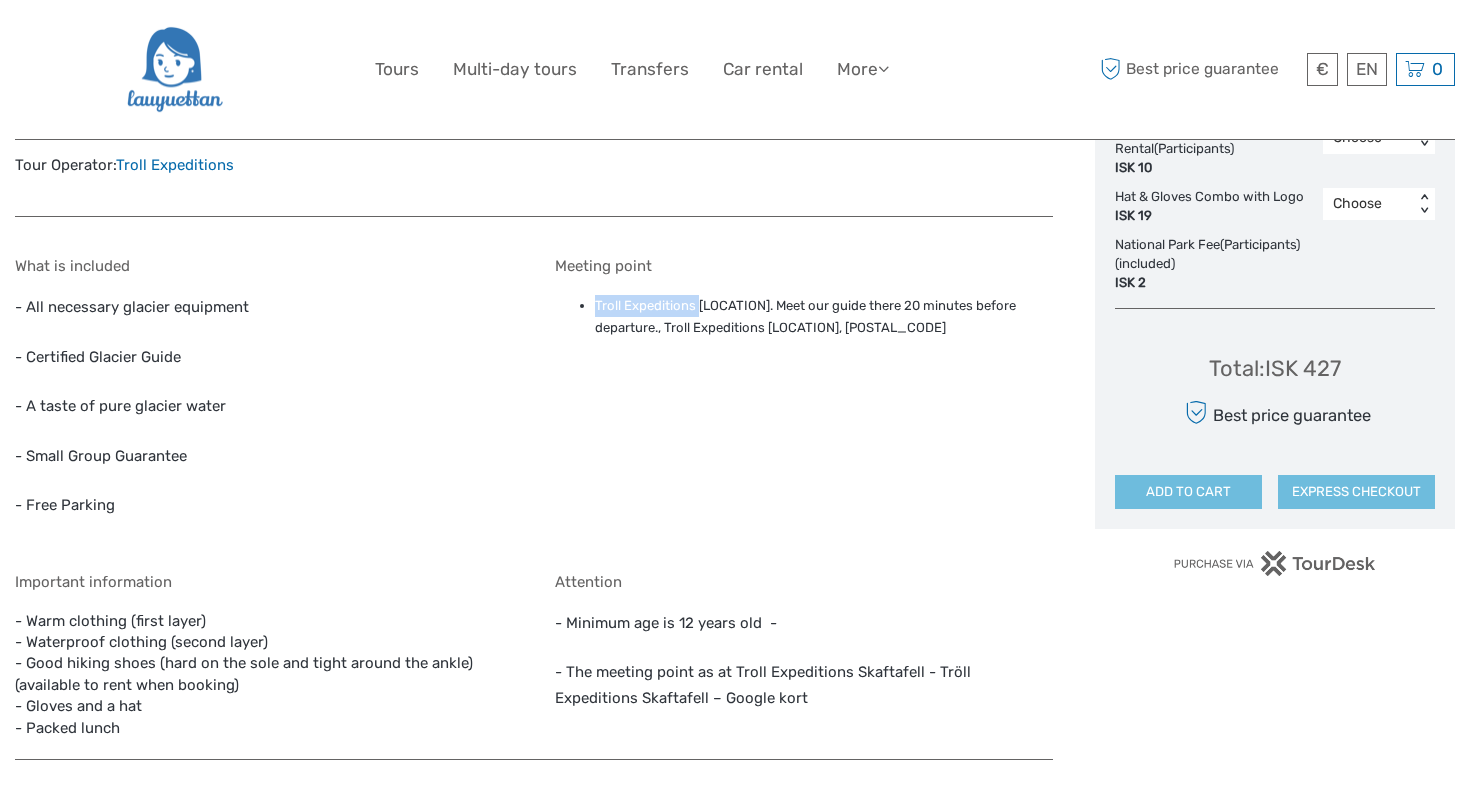 drag, startPoint x: 594, startPoint y: 307, endPoint x: 699, endPoint y: 305, distance: 105.01904 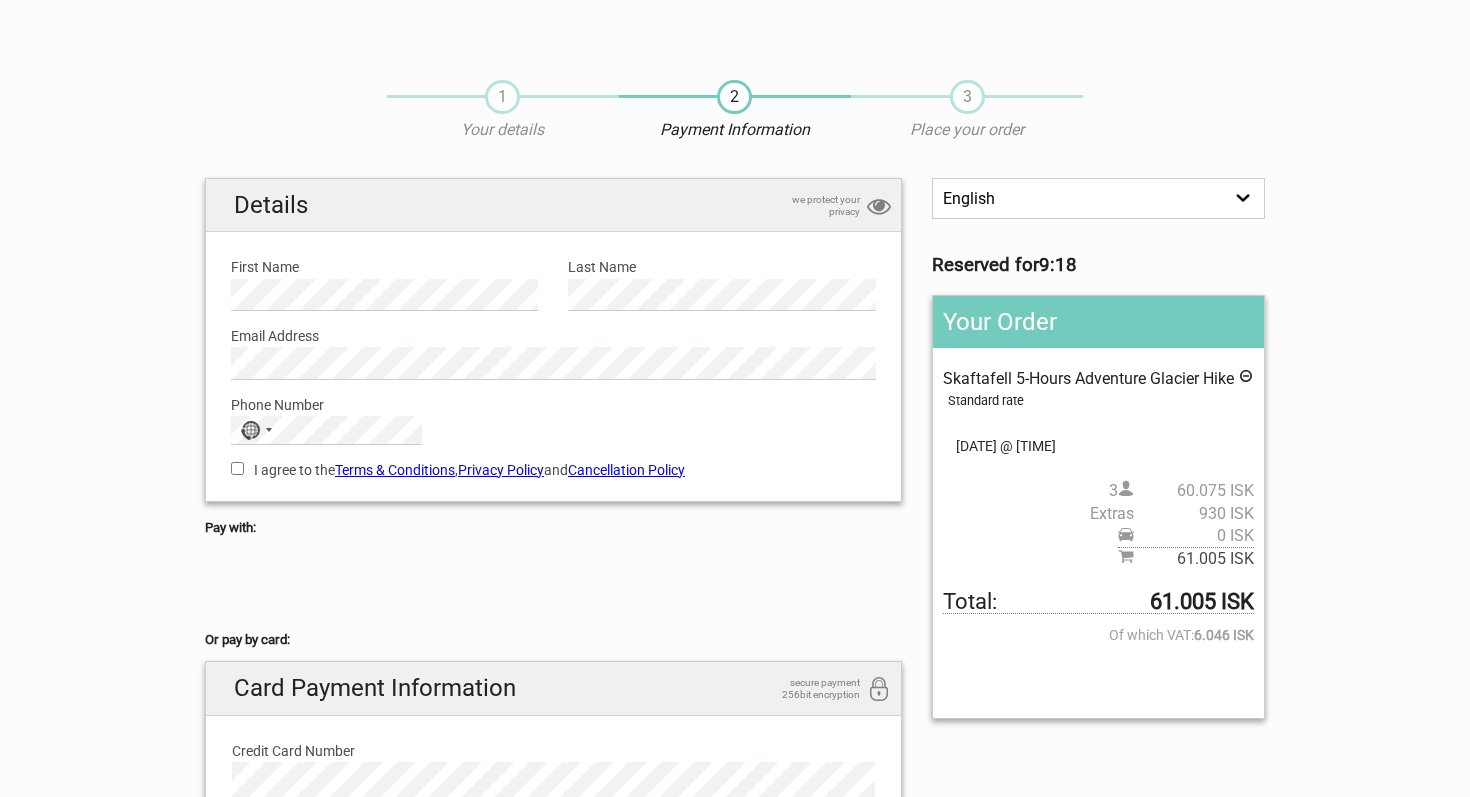 scroll, scrollTop: 0, scrollLeft: 0, axis: both 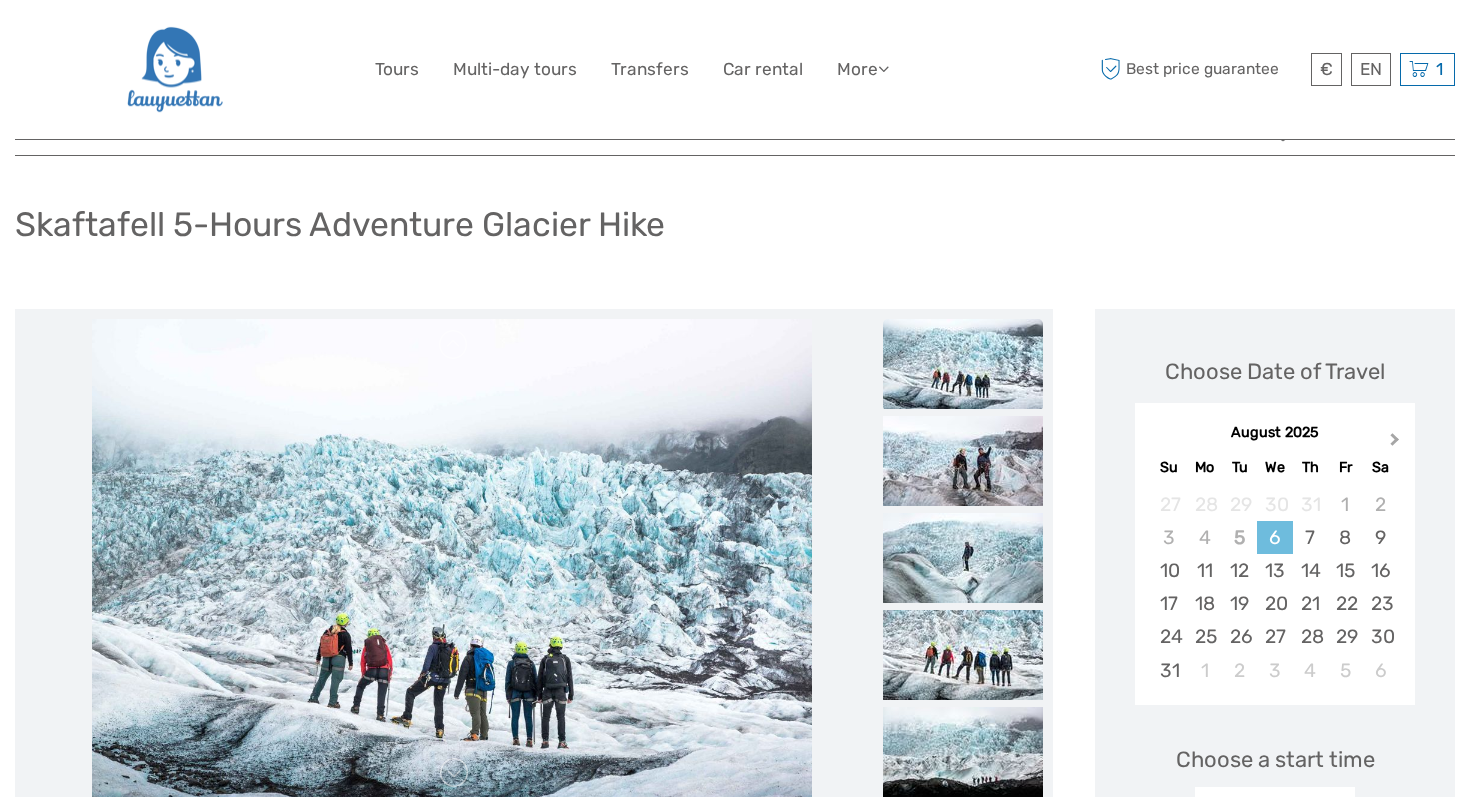 click on "Next Month" at bounding box center (1395, 443) 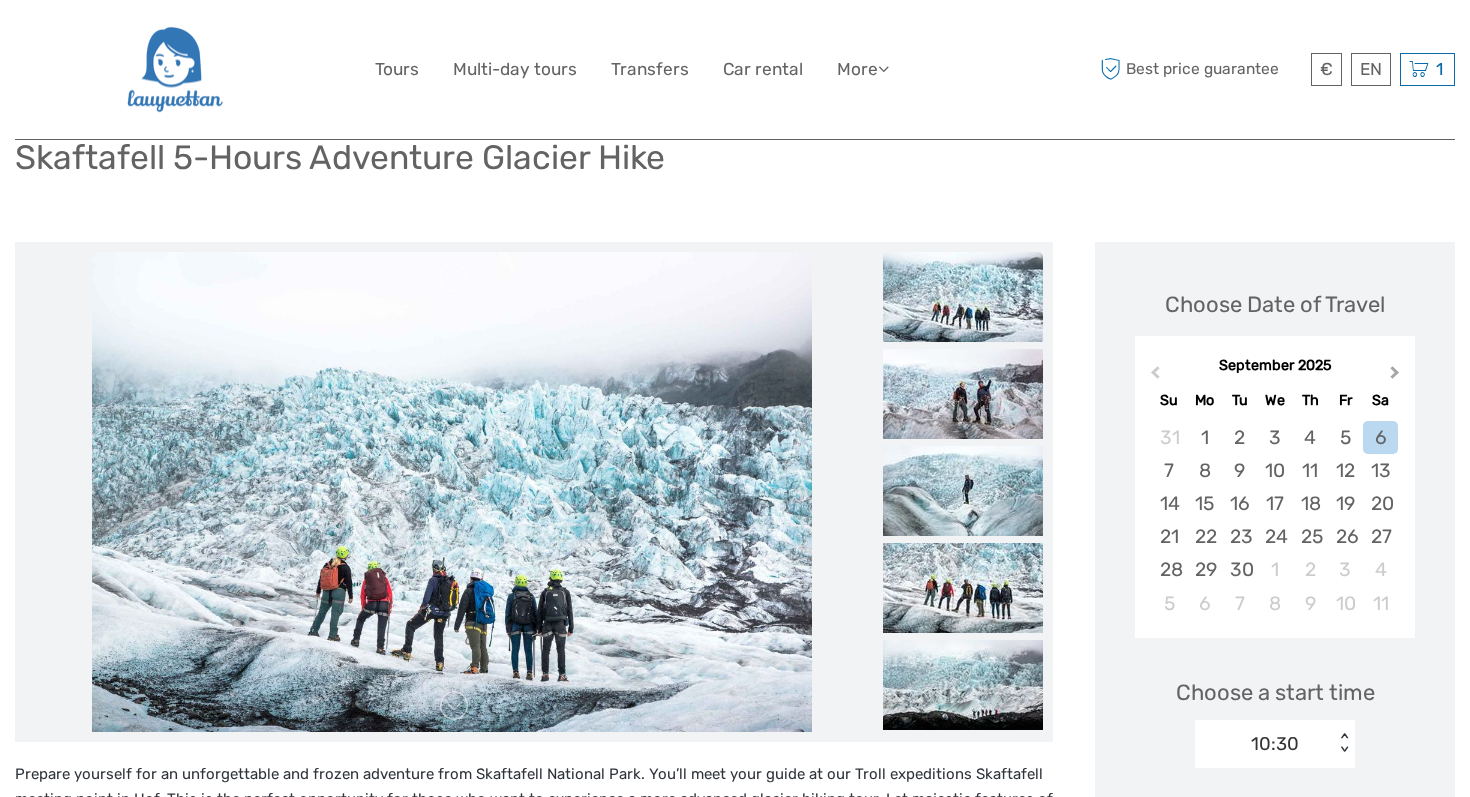 scroll, scrollTop: 167, scrollLeft: 0, axis: vertical 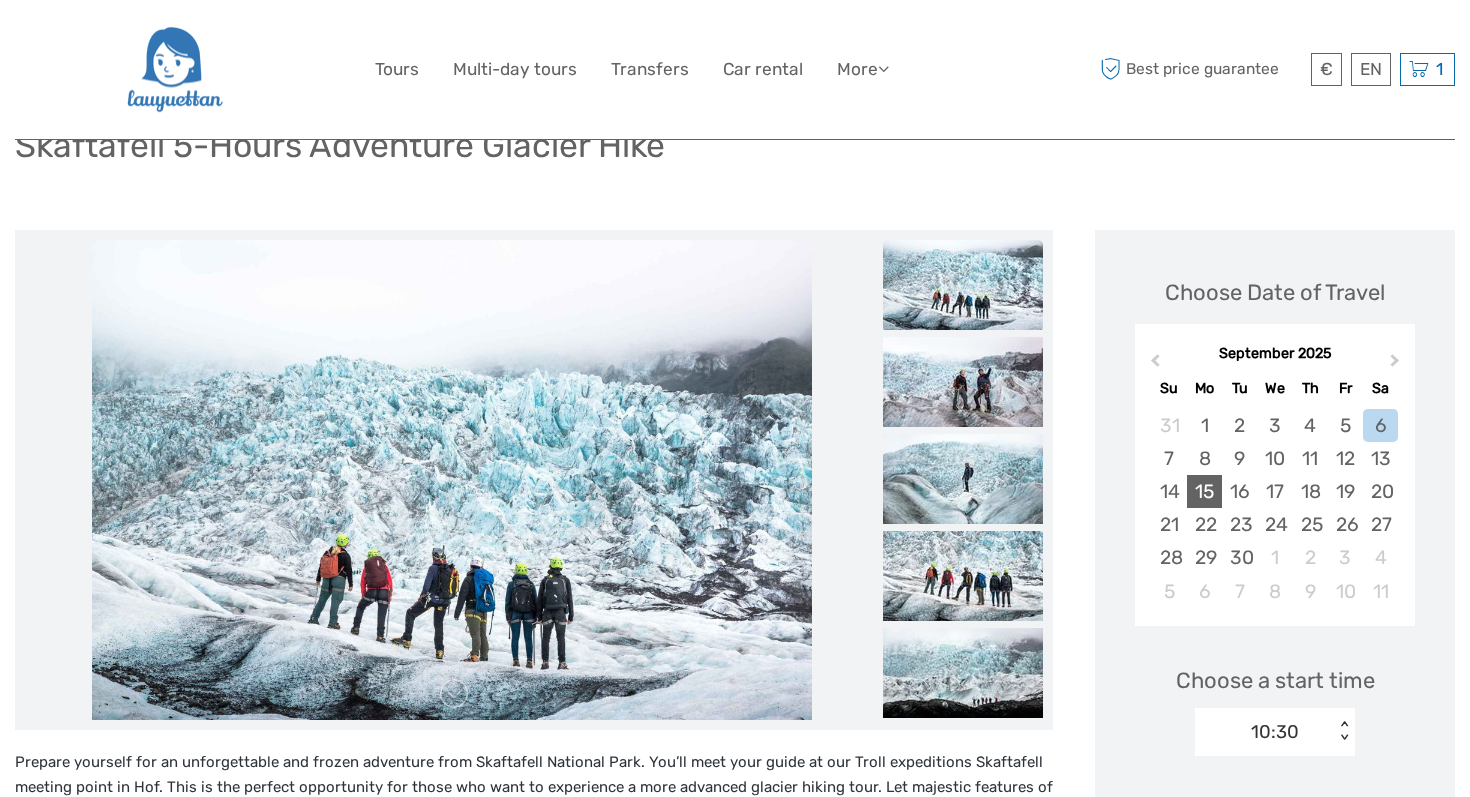 click on "15" at bounding box center (1204, 491) 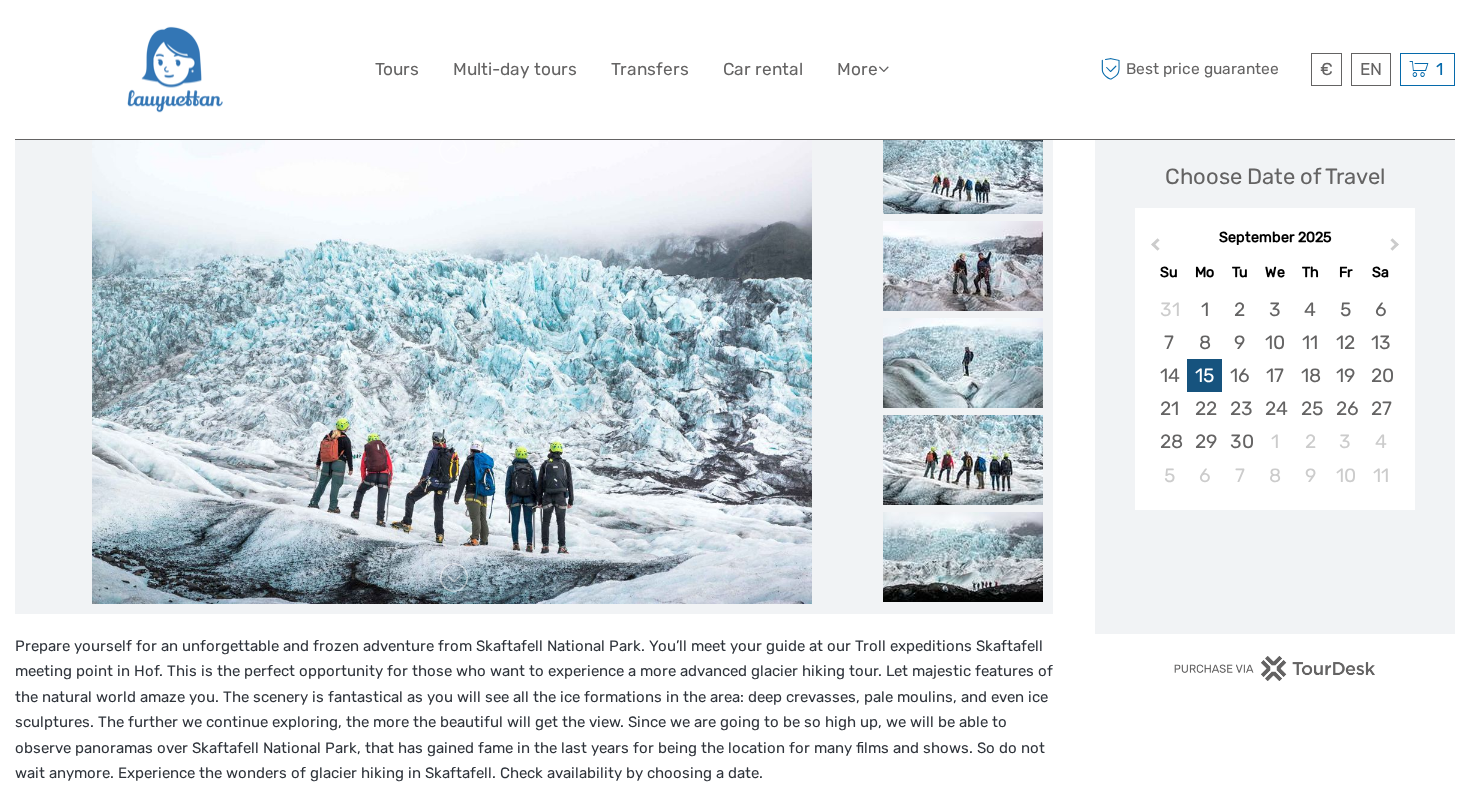 scroll, scrollTop: 471, scrollLeft: 0, axis: vertical 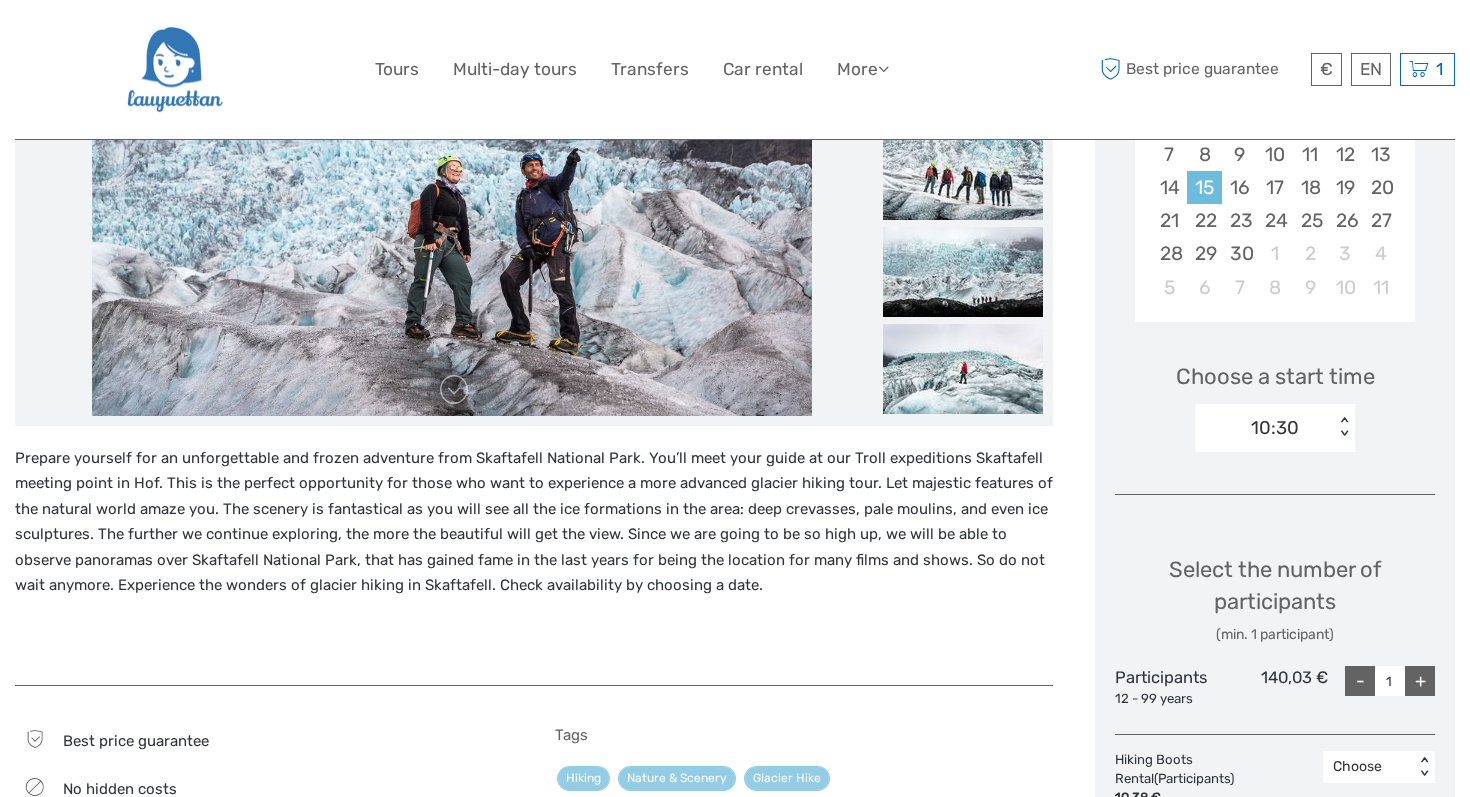 click on "Choose a start time 10:30 < >" at bounding box center [1275, 398] 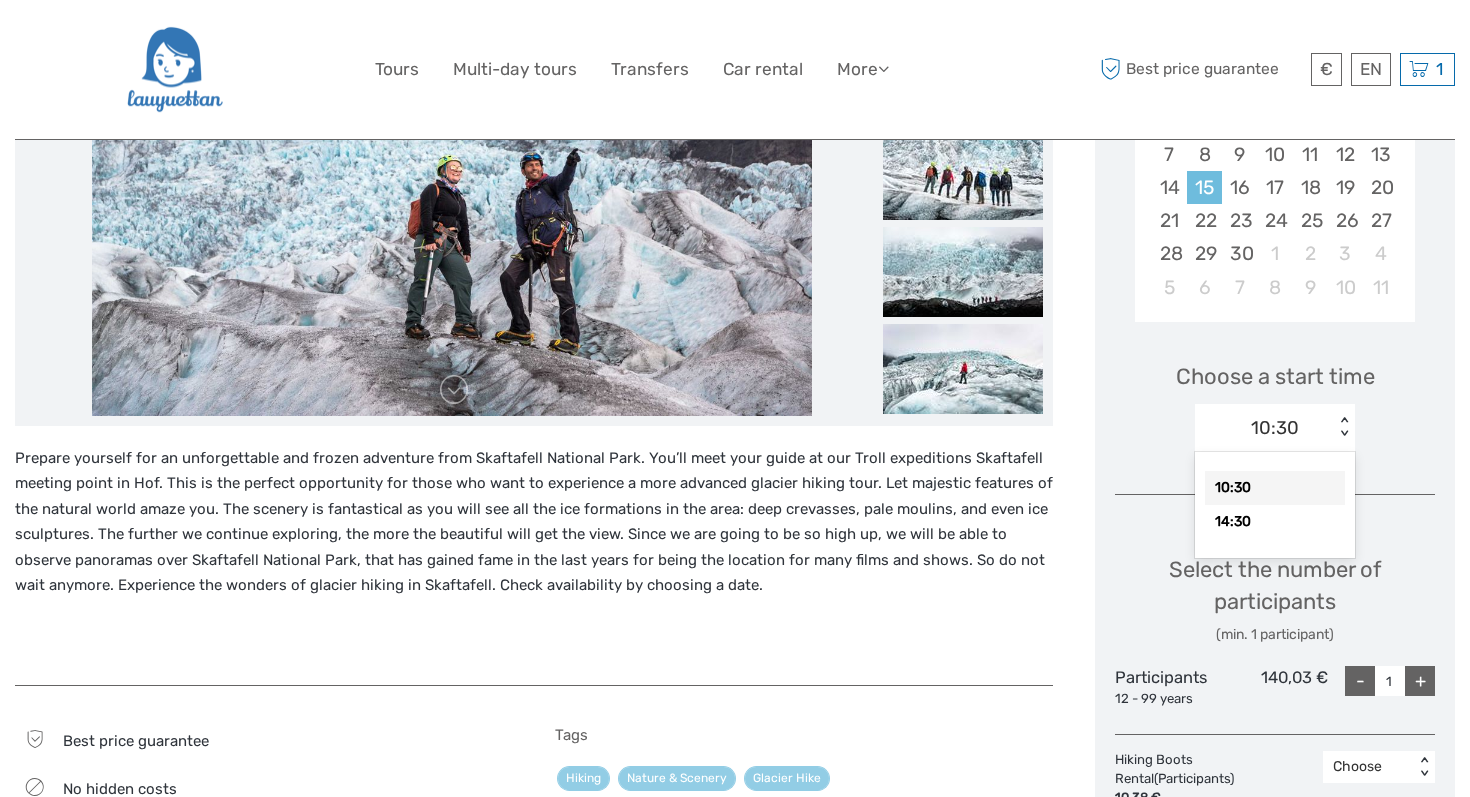click on "10:30 < >" at bounding box center [1275, 428] 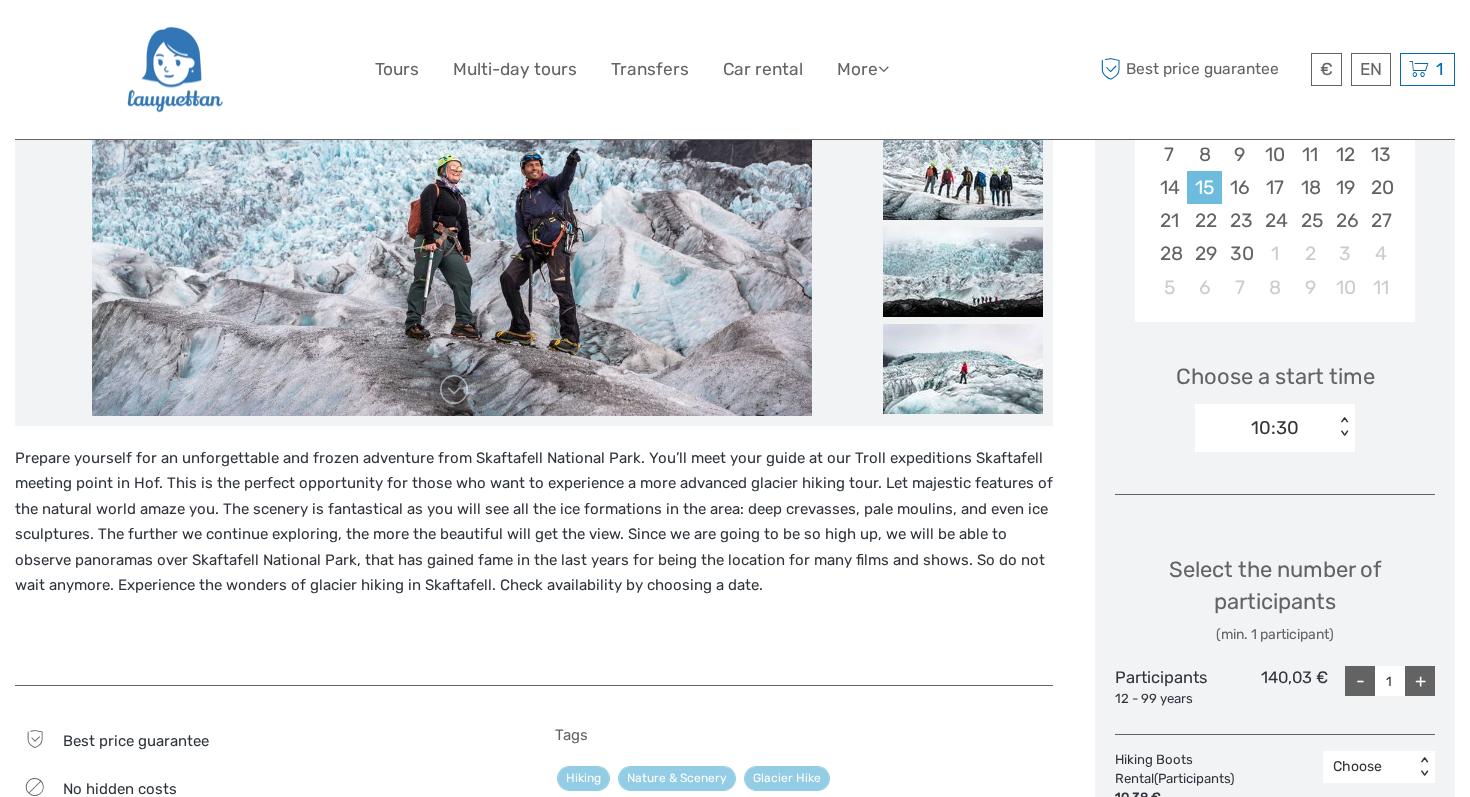 click on "Choose Date of Travel September 2025 Previous Month Next Month September 2025 Su Mo Tu We Th Fr Sa 31 1 2 3 4 5 6 7 8 9 10 11 12 13 14 15 16 17 18 19 20 21 22 23 24 25 26 27 28 29 30 1 2 3 4 5 6 7 8 9 10 11 Choose a start time 10:30 < > Select the number of participants (min. 1 participant) Participants 12 - 99 years 140,03 € - 1 + Hiking Boots Rental  (Participants) 10,38 € Choose < > Waterproof Pants Rental  (Participants) 10,38 € Choose < > Waterproof Jacket Rental  (Participants) 10,38 € Choose < > Hat & Gloves Combo with Logo 19,02 € Choose < > National Park Fee  (Participants)  (included) 2,17 € Total :  142,20 € Best price guarantee ADD TO CART EXPRESS CHECKOUT" at bounding box center (1275, 609) 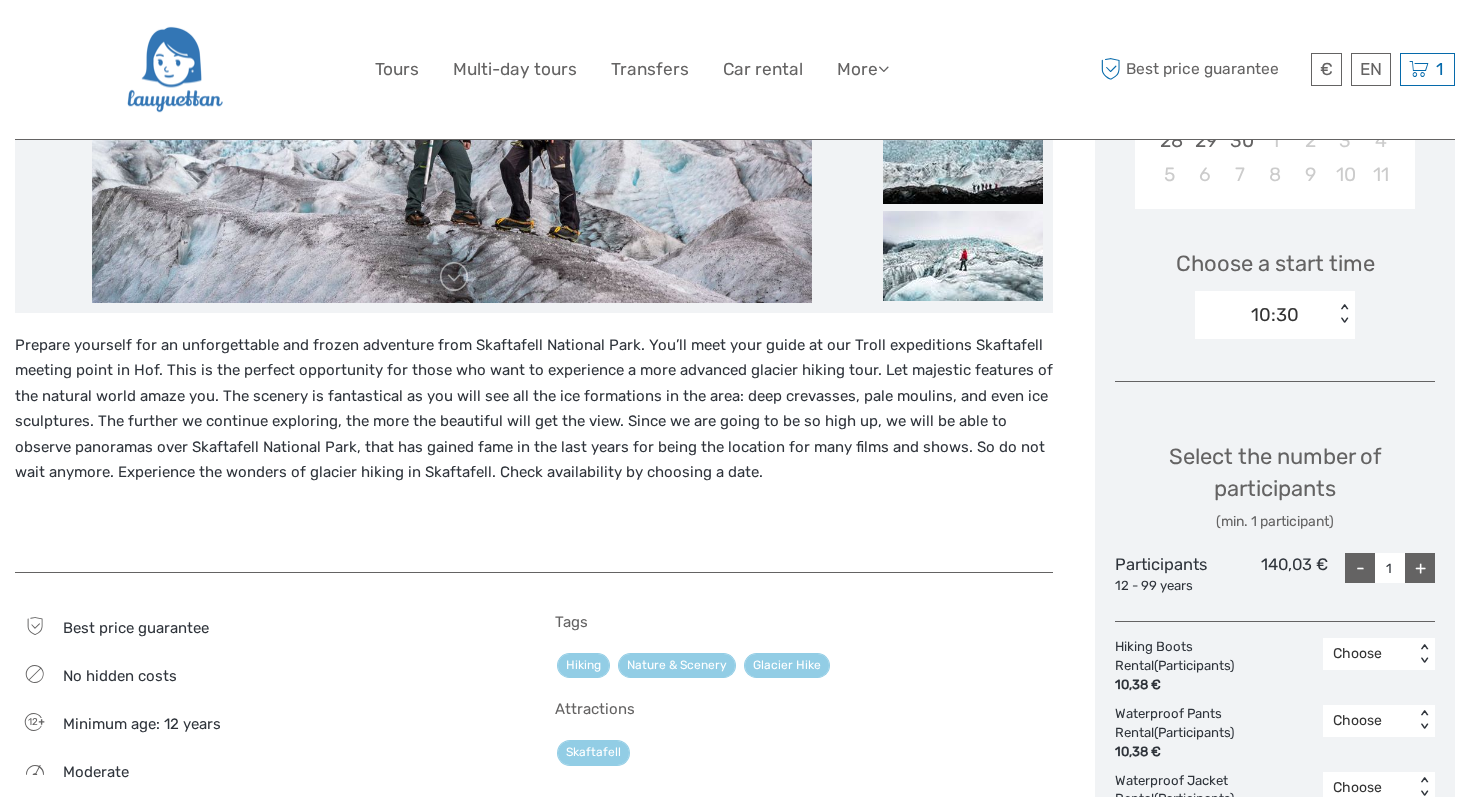 scroll, scrollTop: 619, scrollLeft: 0, axis: vertical 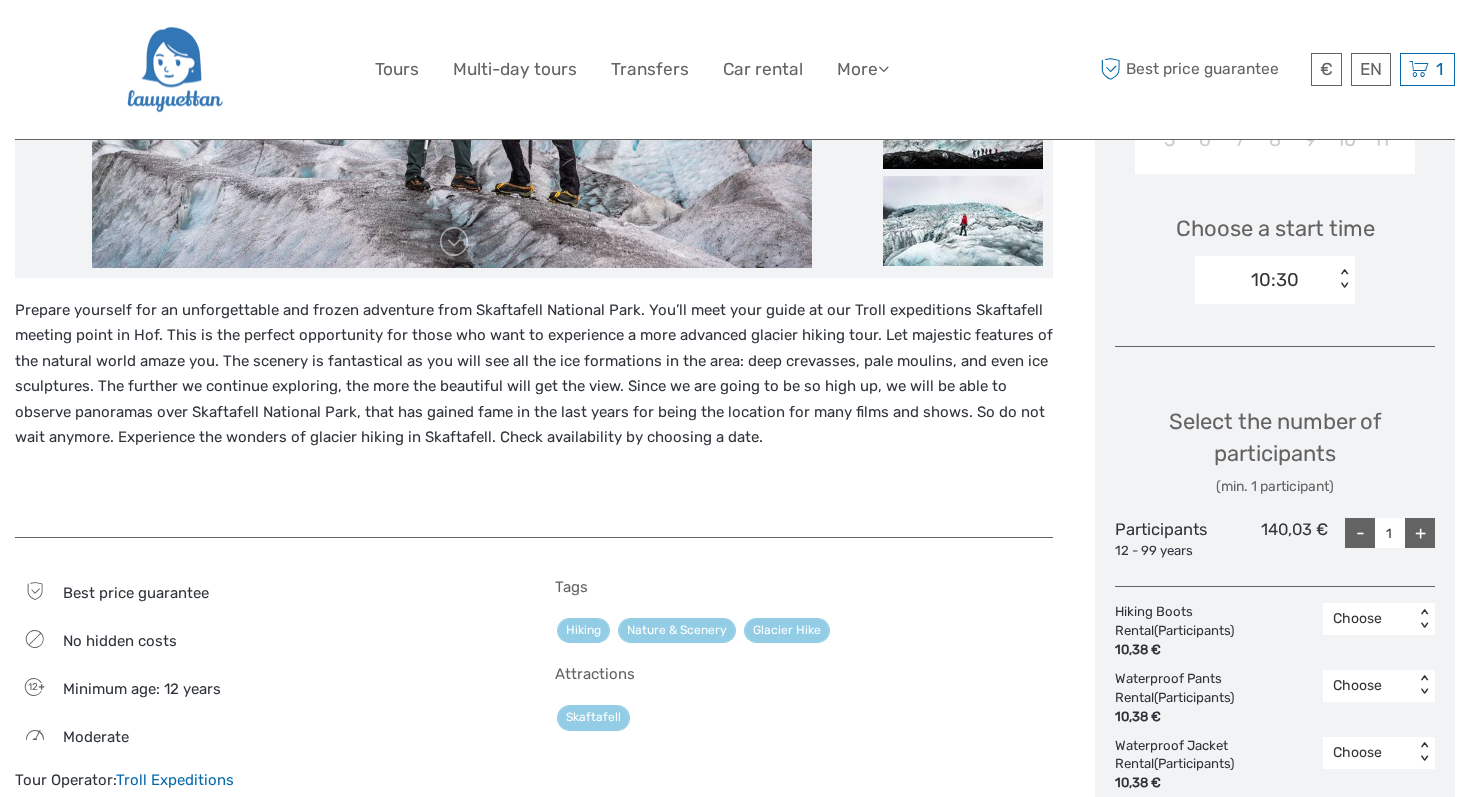 click on "+" at bounding box center (1420, 533) 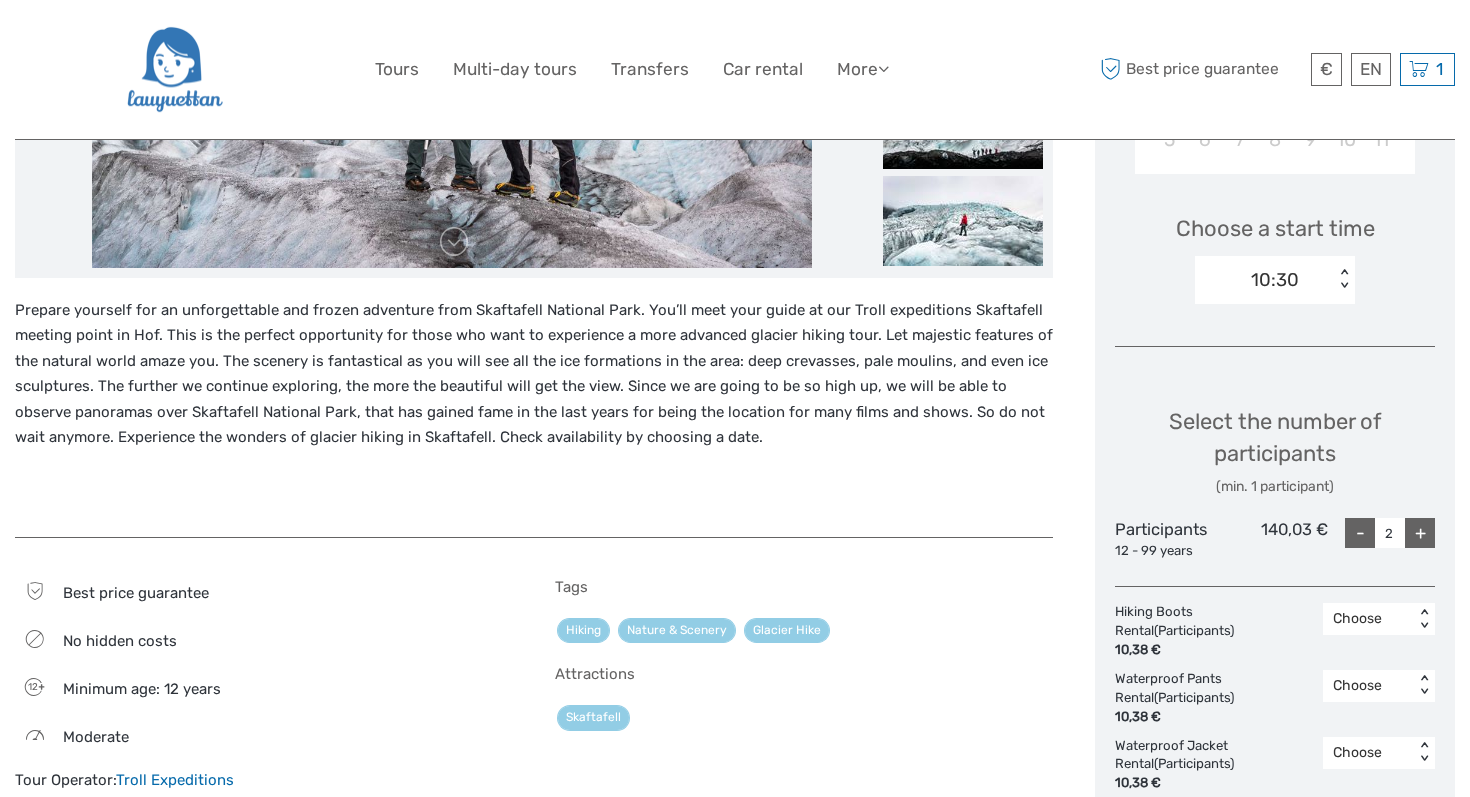 click on "+" at bounding box center (1420, 533) 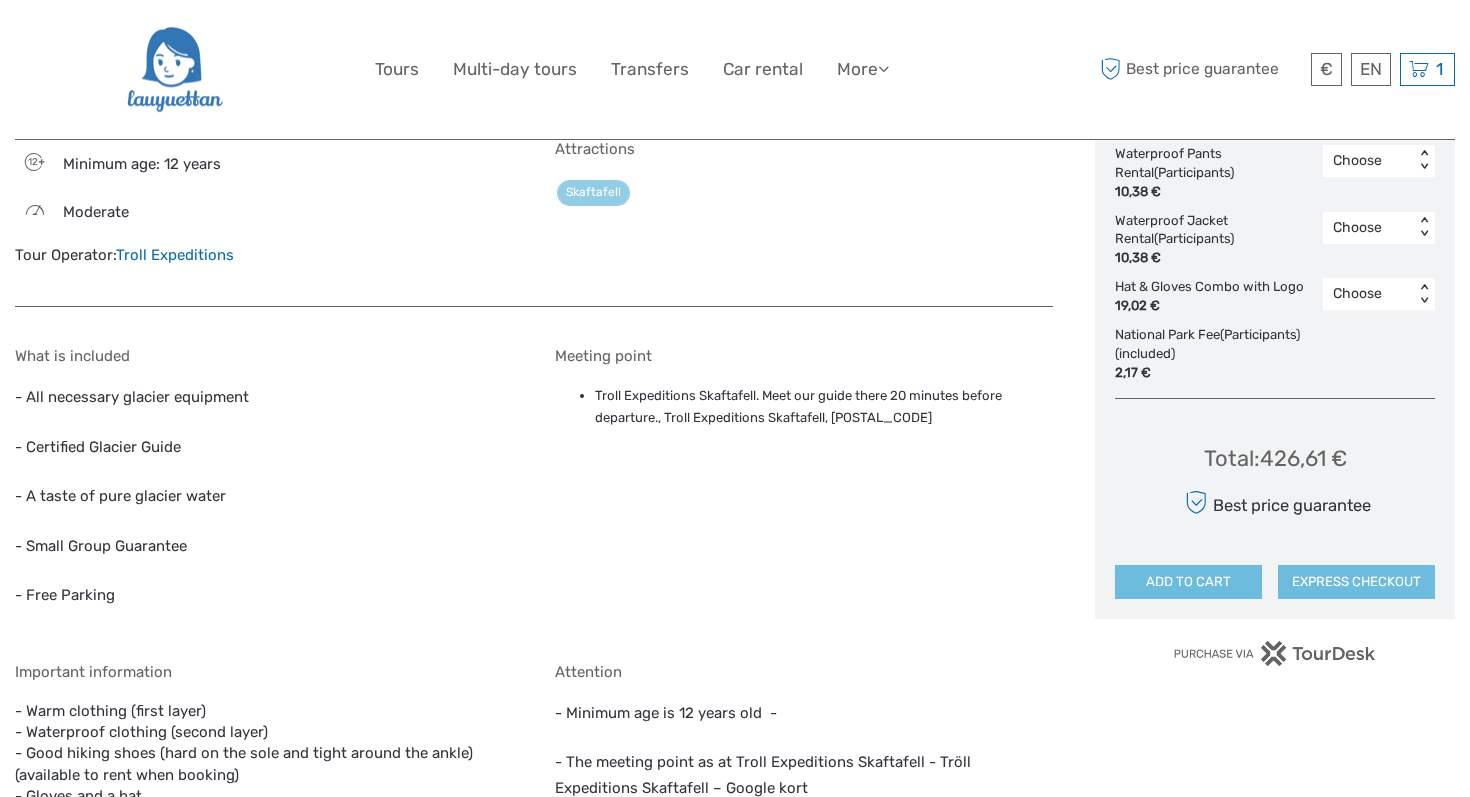 scroll, scrollTop: 1149, scrollLeft: 0, axis: vertical 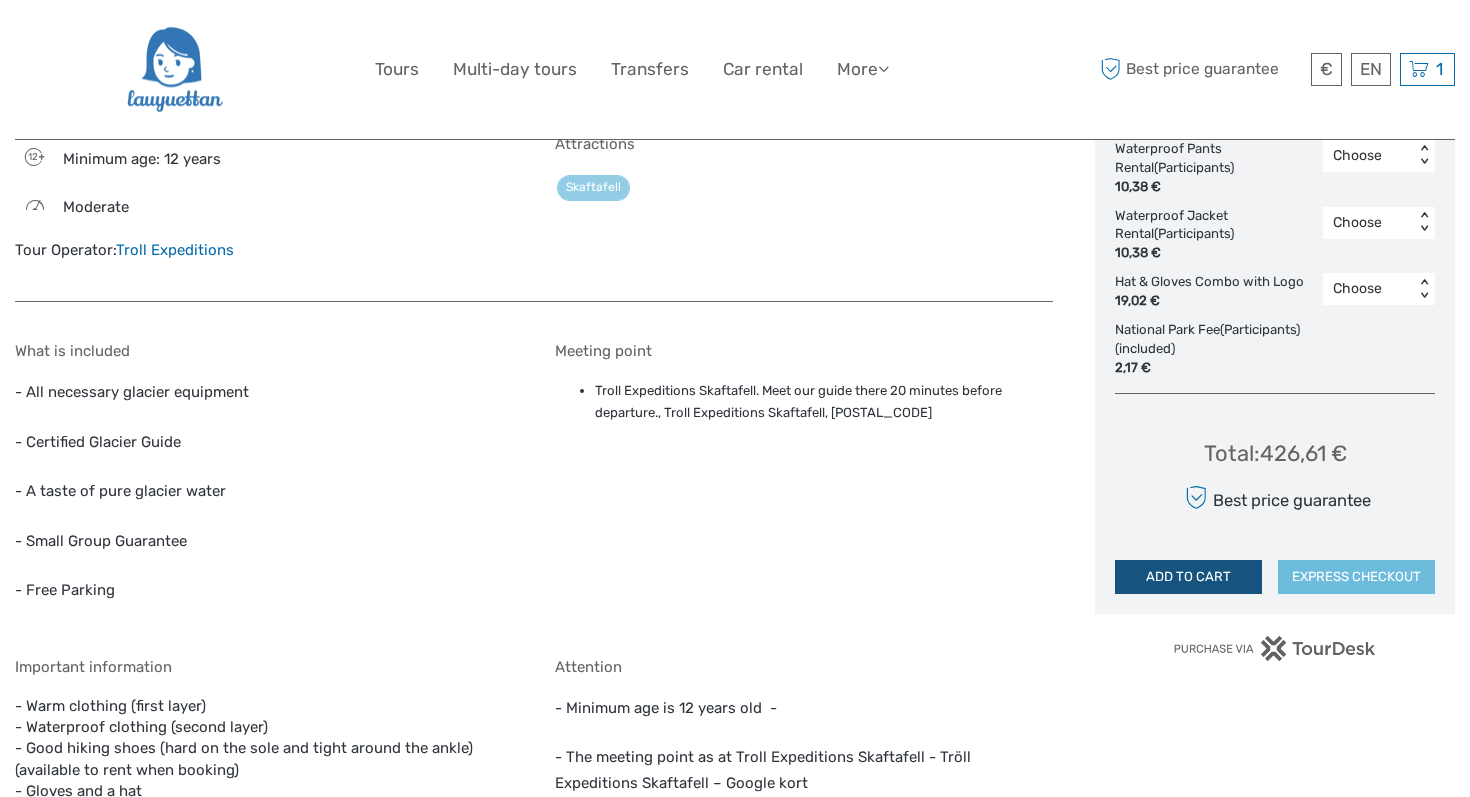 click on "ADD TO CART" at bounding box center [1188, 577] 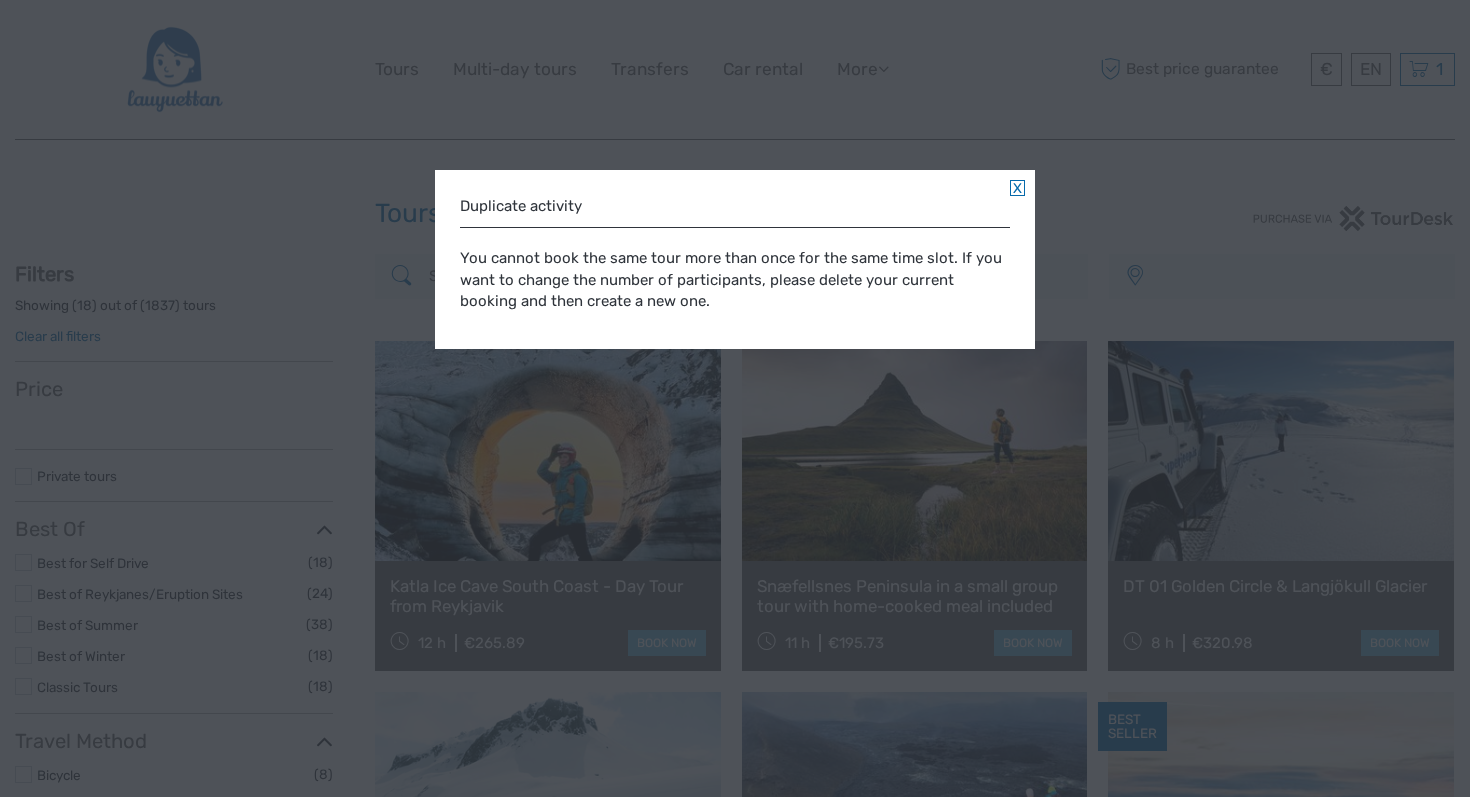 select 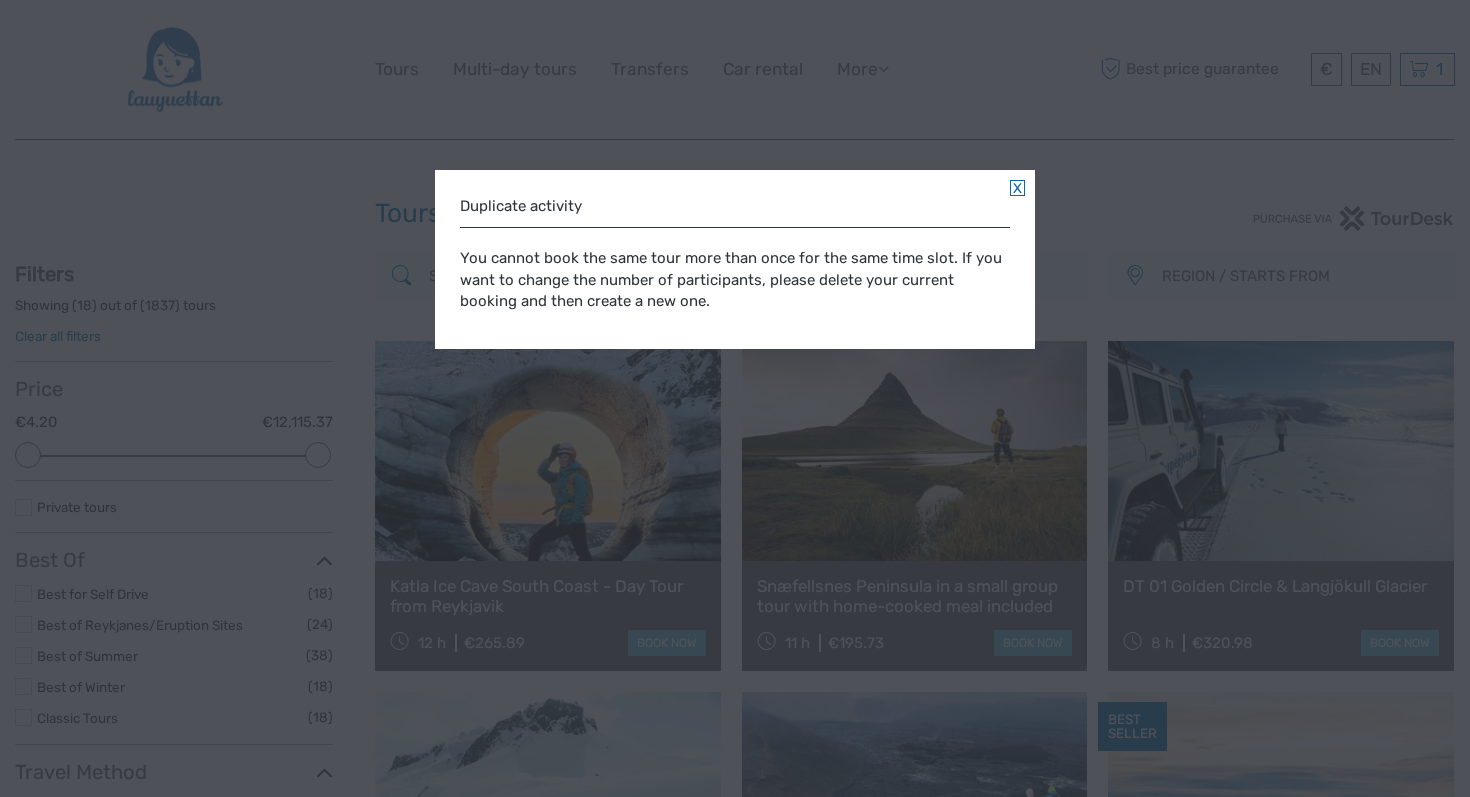 scroll, scrollTop: 0, scrollLeft: 0, axis: both 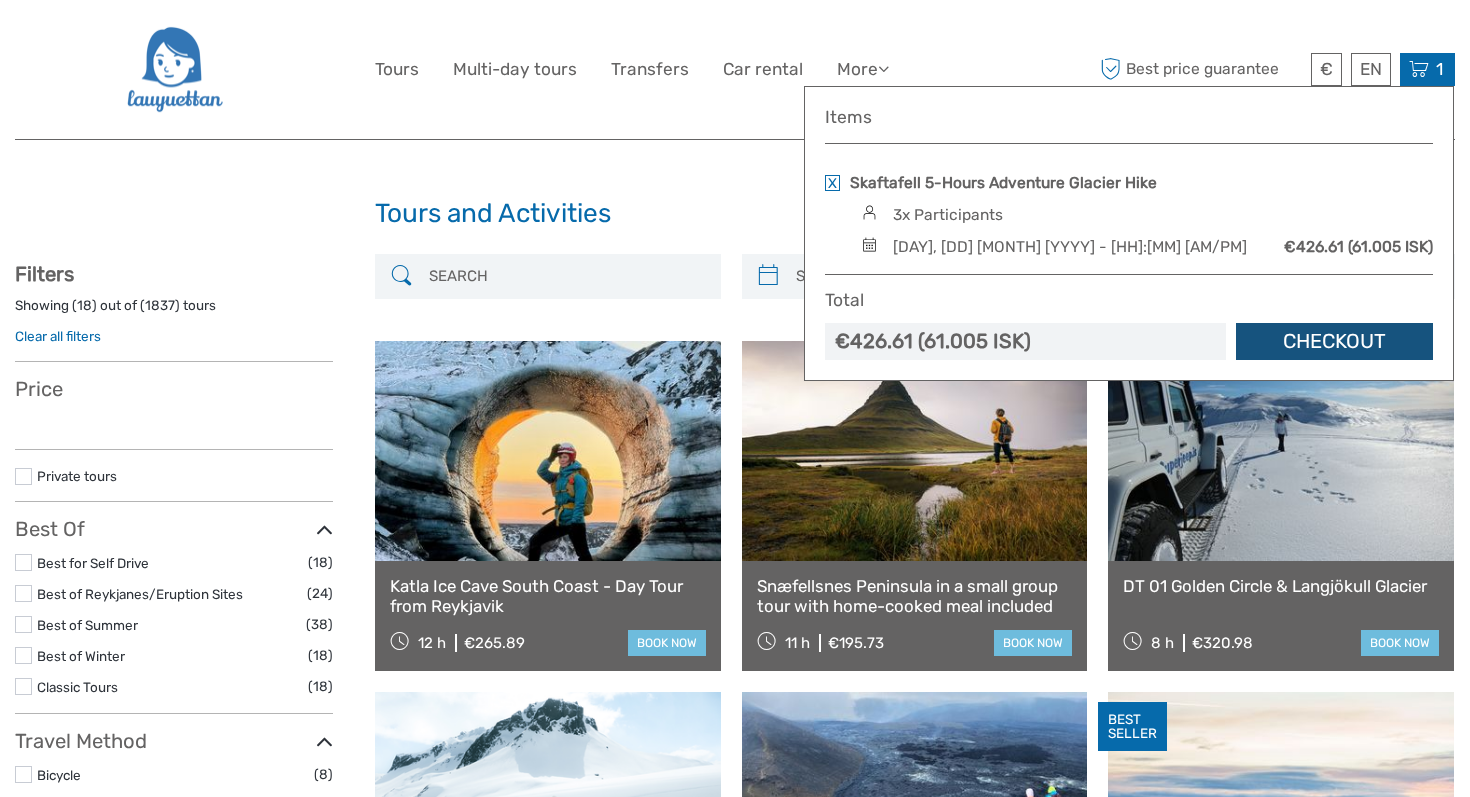 click on "Checkout" at bounding box center (1334, 341) 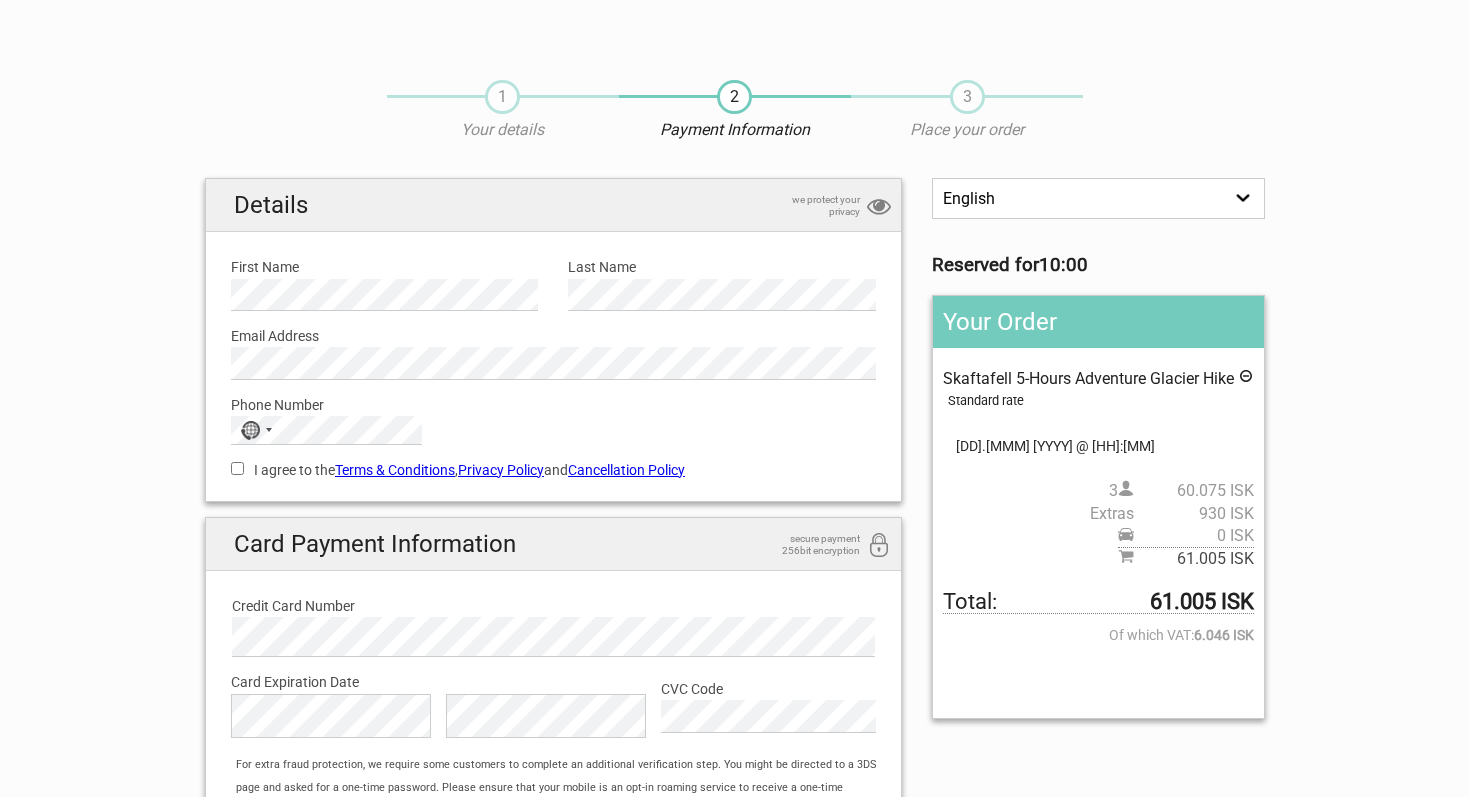 scroll, scrollTop: 0, scrollLeft: 0, axis: both 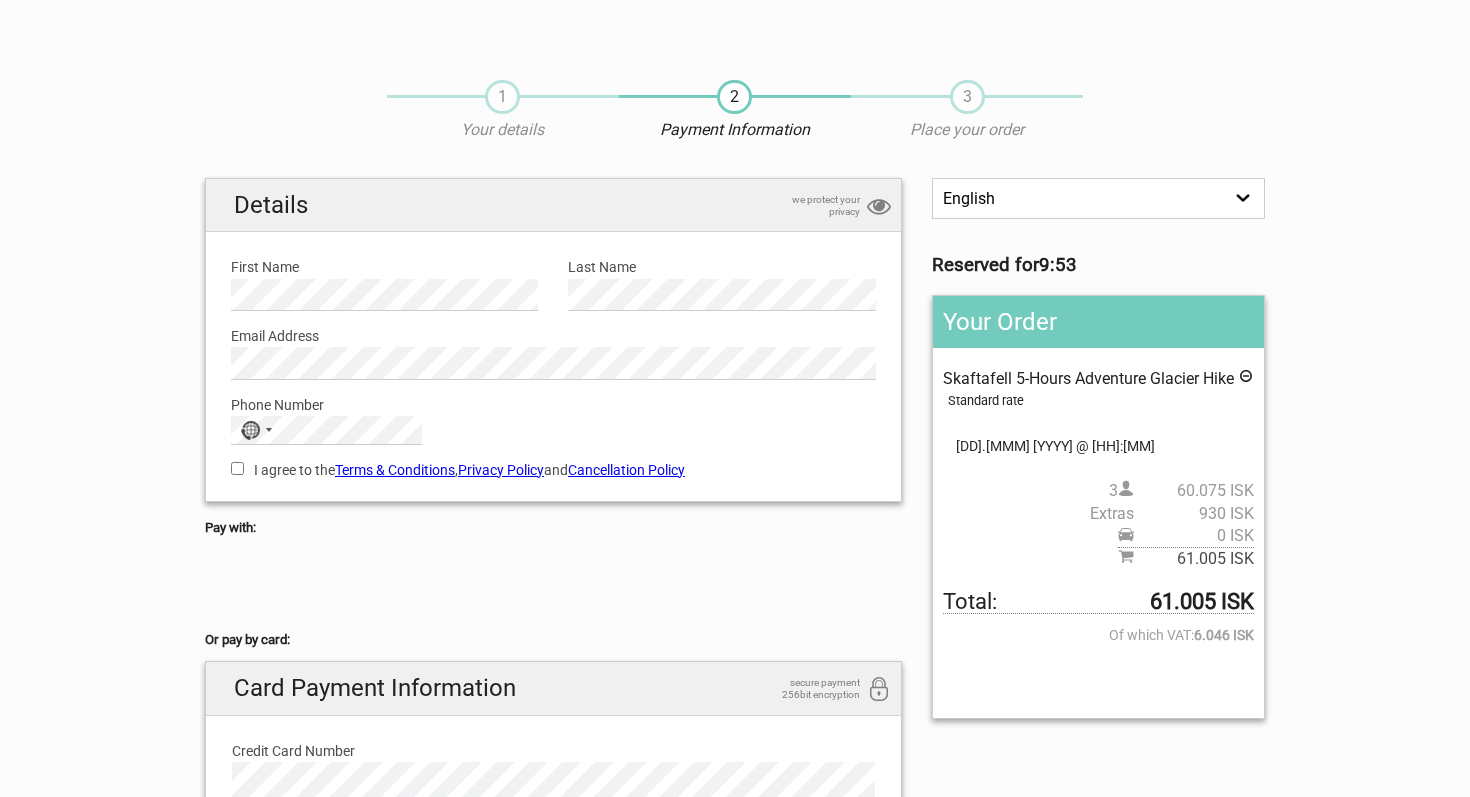 drag, startPoint x: 1140, startPoint y: 601, endPoint x: 1250, endPoint y: 605, distance: 110.0727 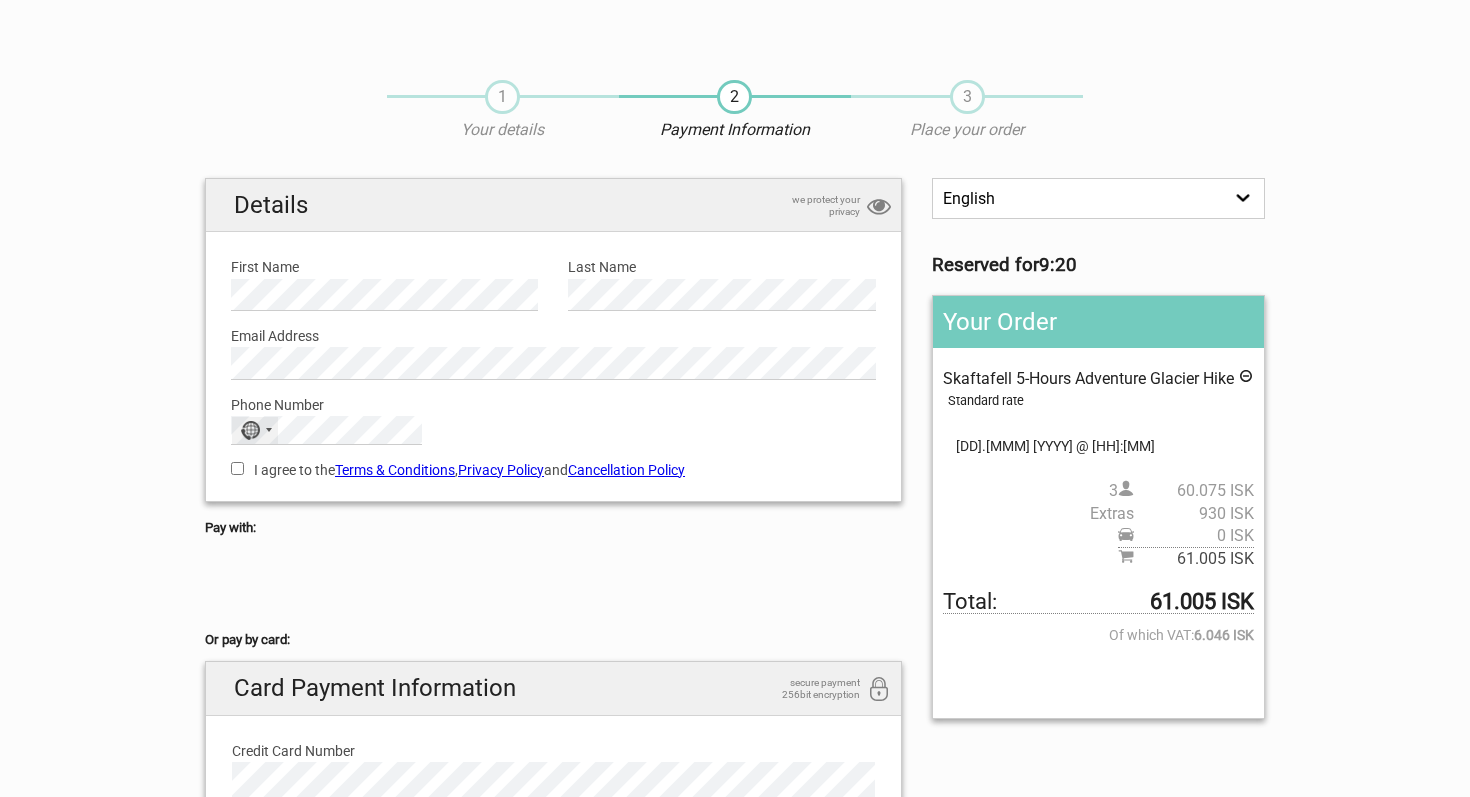 click on "No country selected" at bounding box center [250, 430] 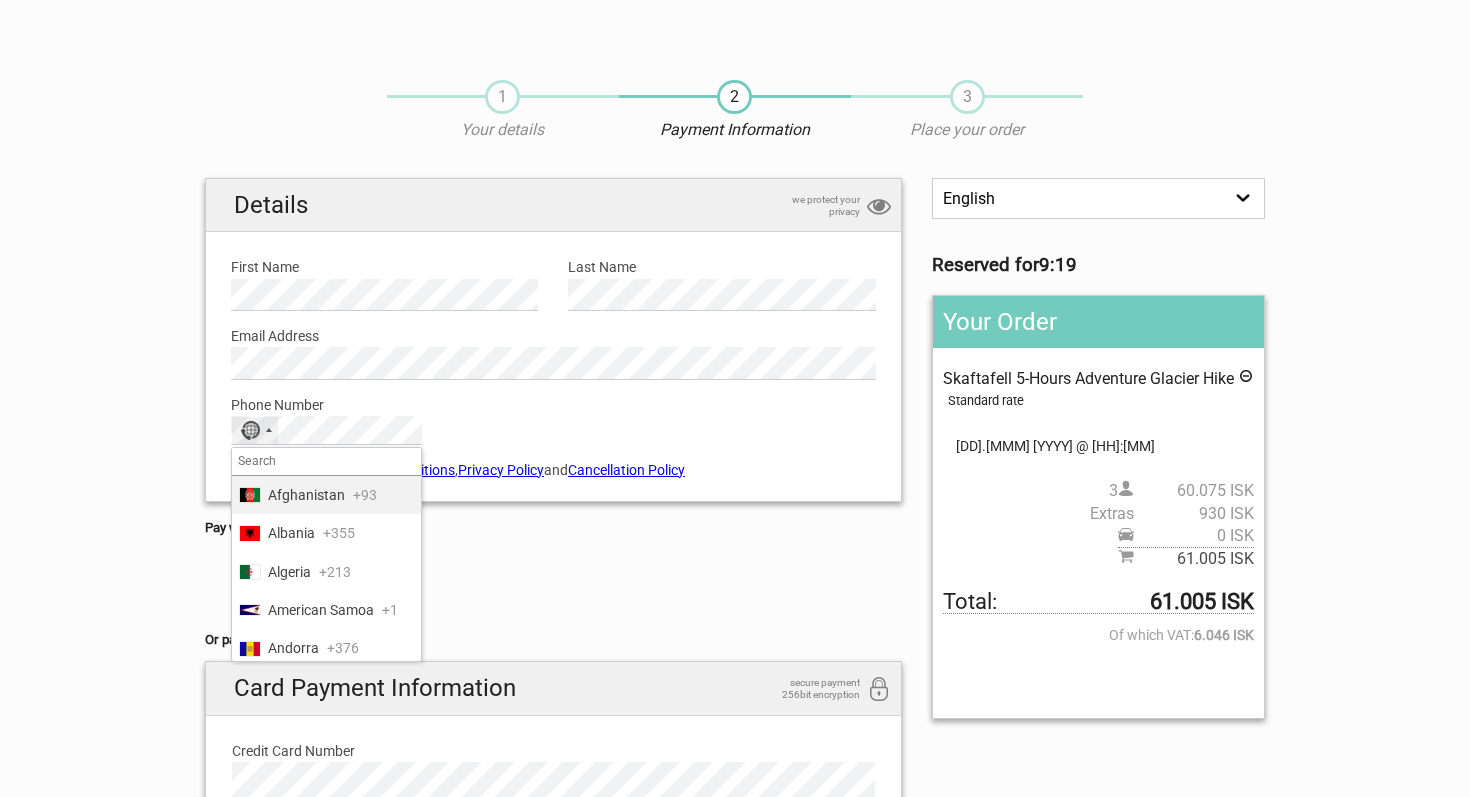 click at bounding box center [326, 462] 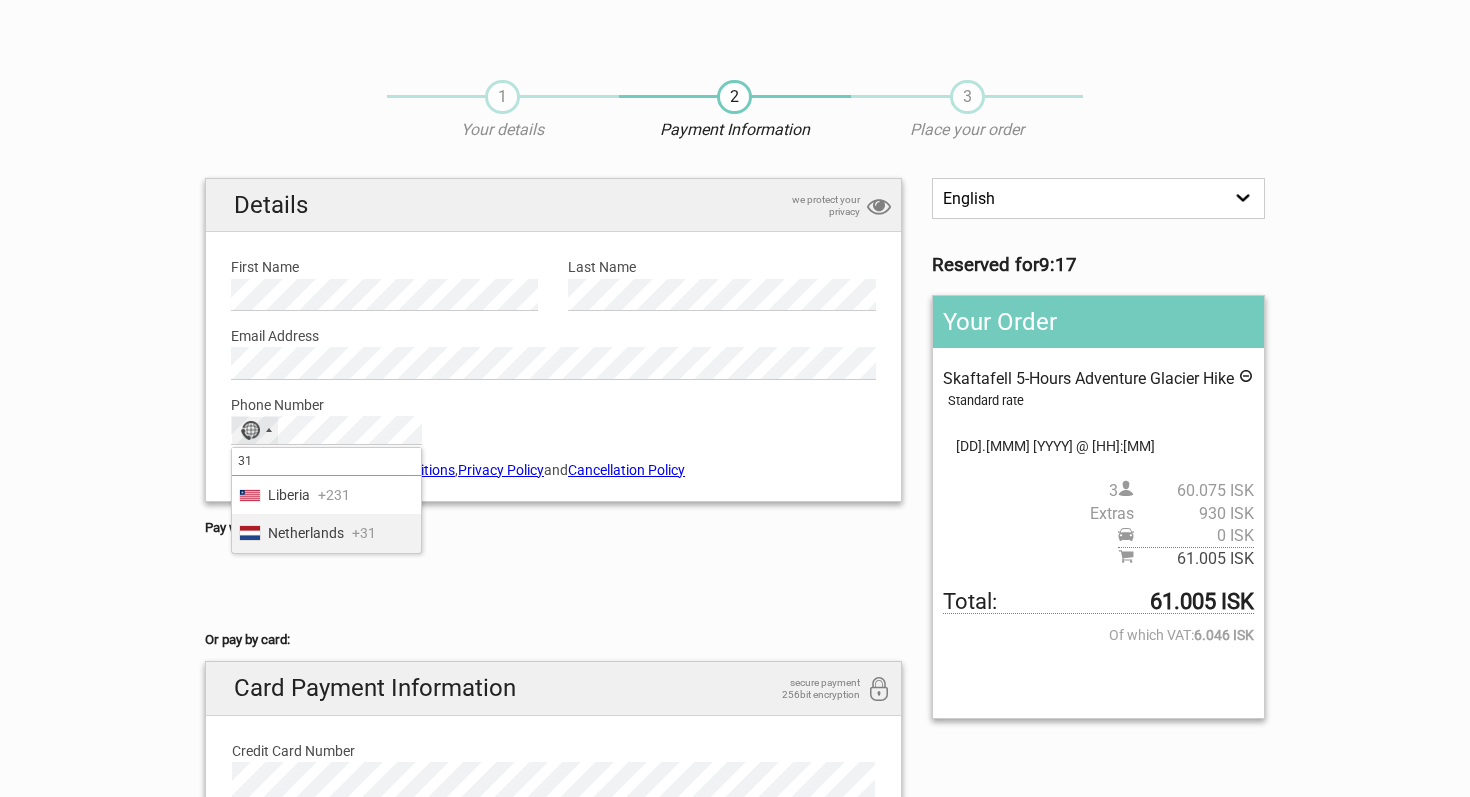 type on "31" 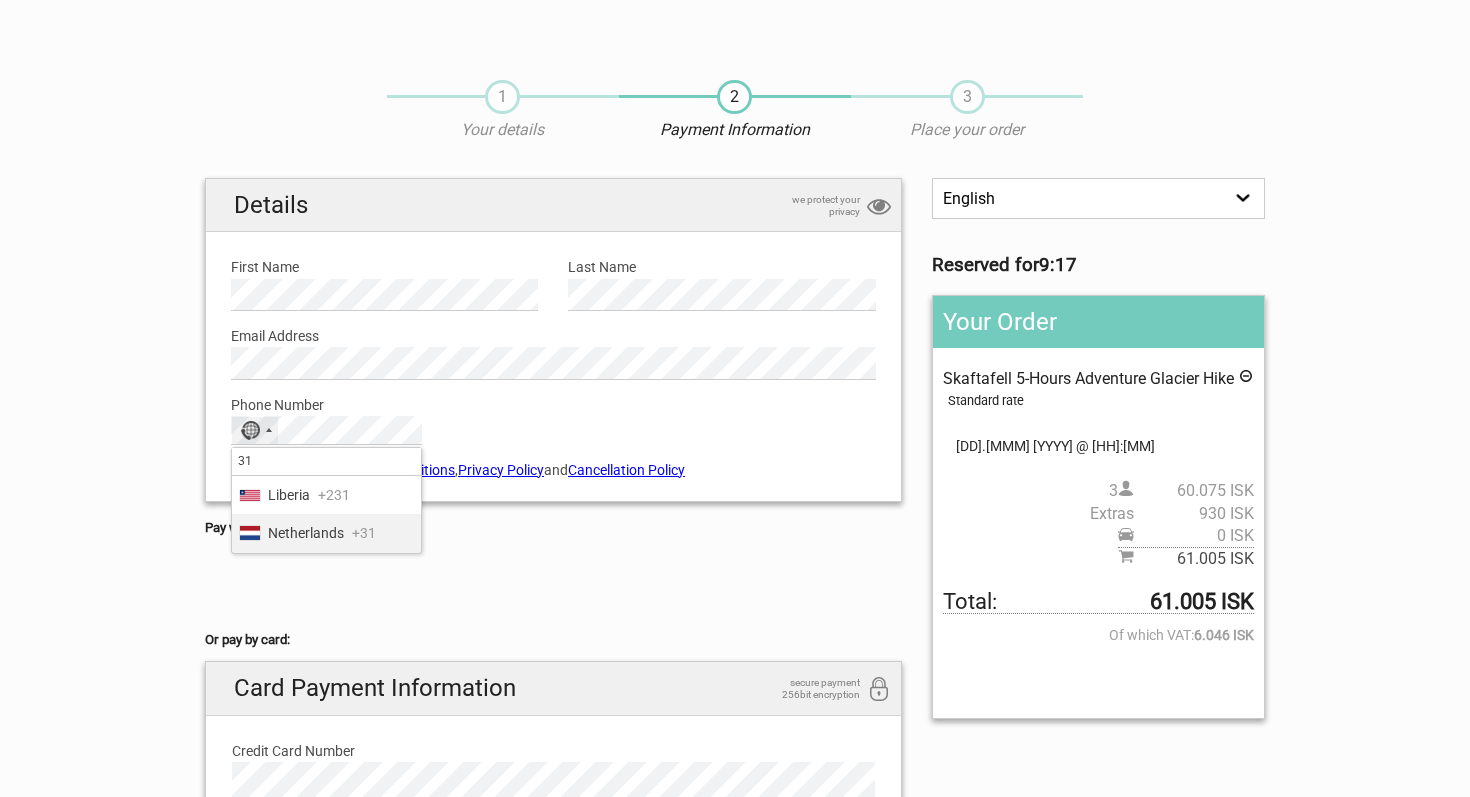 click on "Netherlands" at bounding box center (306, 533) 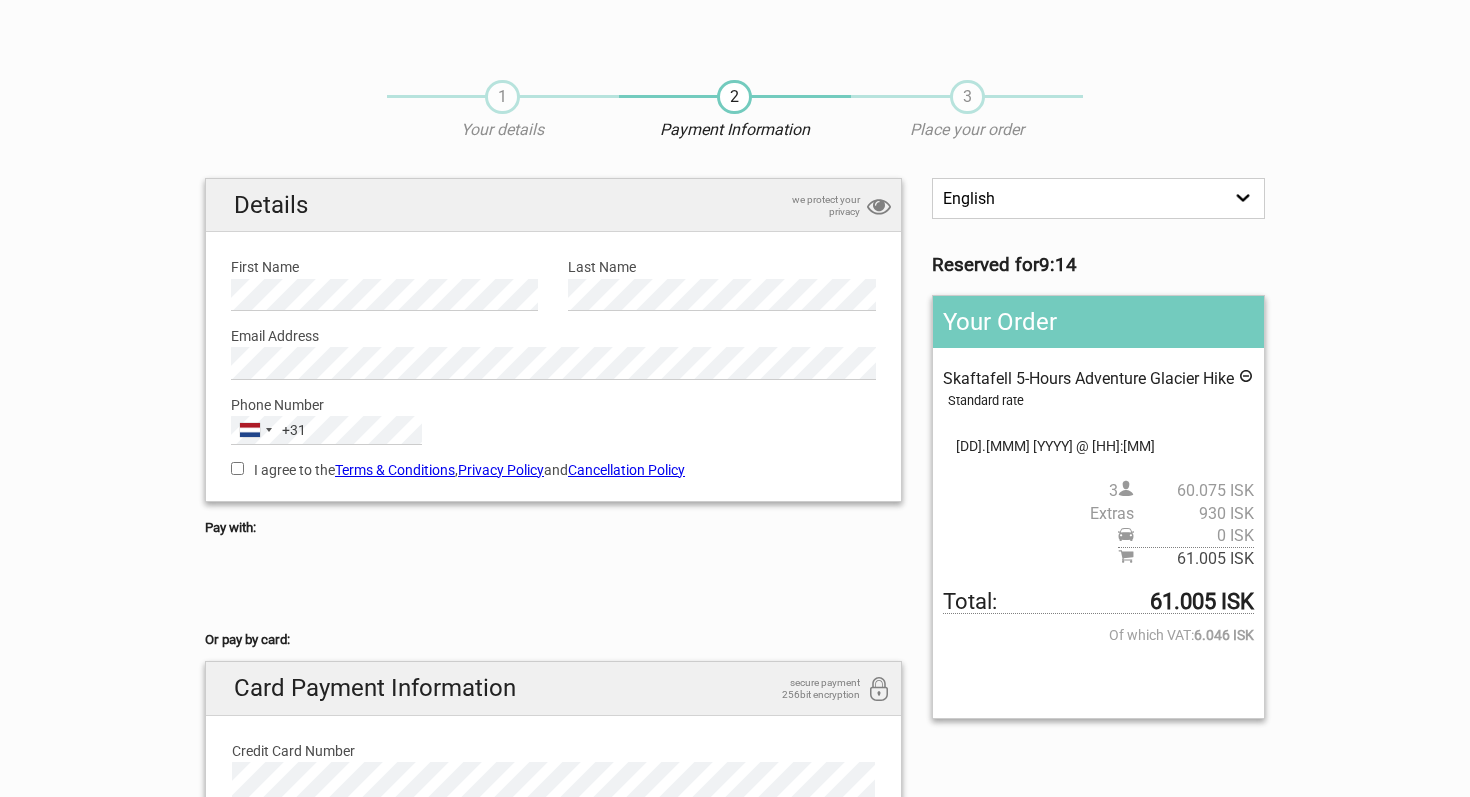 click on "I agree to the  Terms & Conditions ,  Privacy Policy  and  Cancellation Policy" at bounding box center (237, 468) 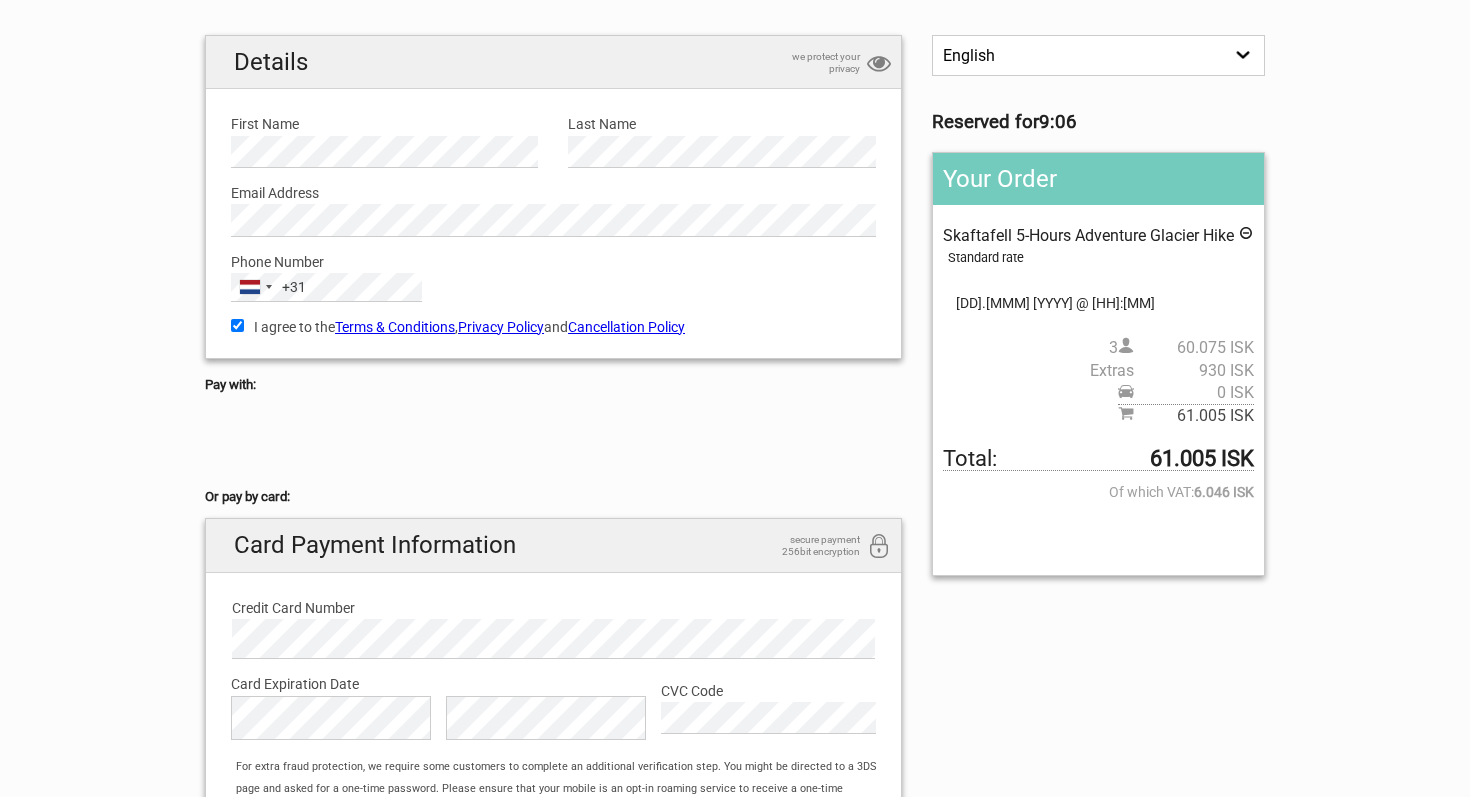 scroll, scrollTop: 139, scrollLeft: 0, axis: vertical 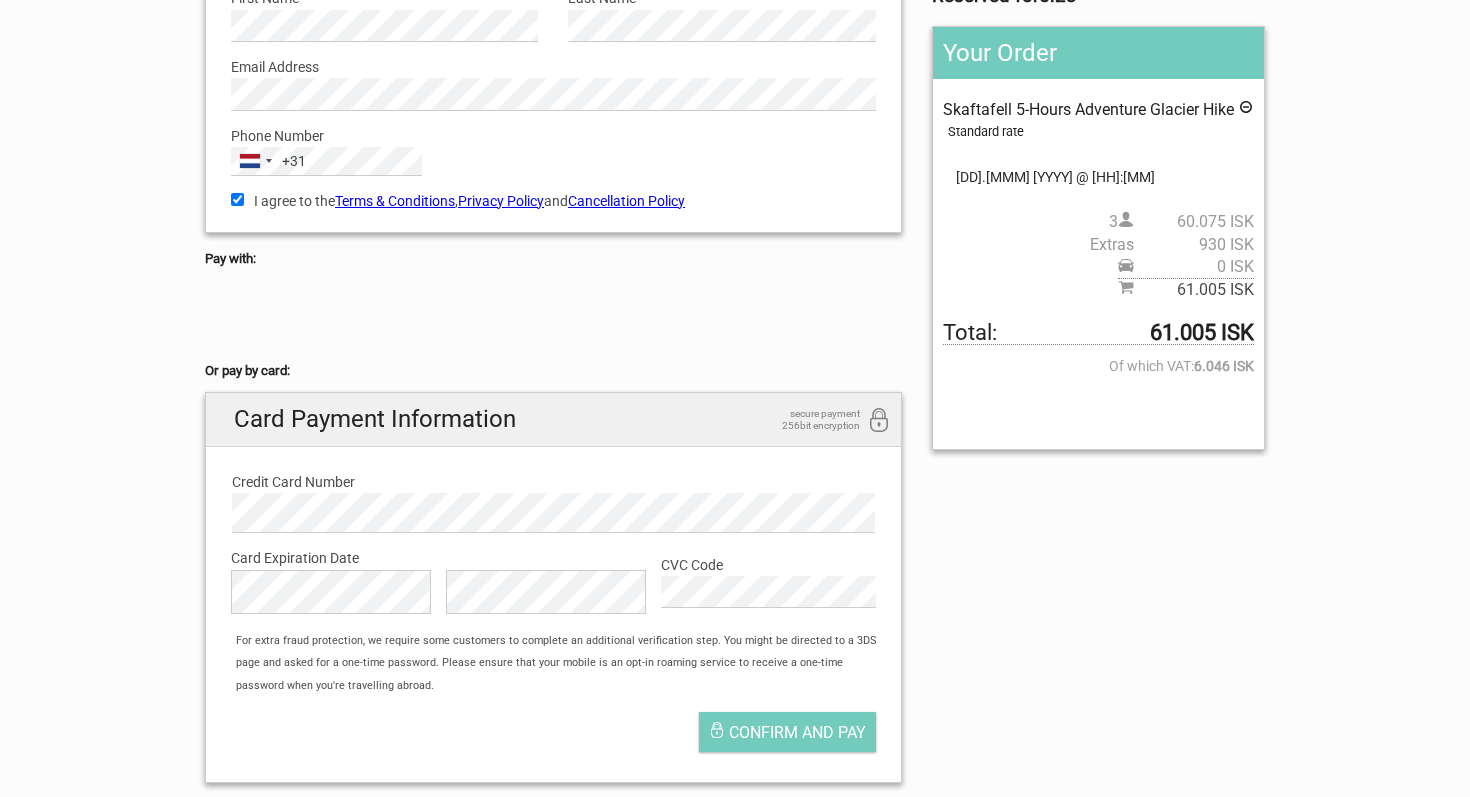 click on "For extra fraud protection, we require some customers to complete an additional verification step. You might be directed to a 3DS page and asked for a one-time password.  Please ensure that your mobile is an opt-in roaming service to receive a one-time password when you're travelling abroad." at bounding box center (563, 663) 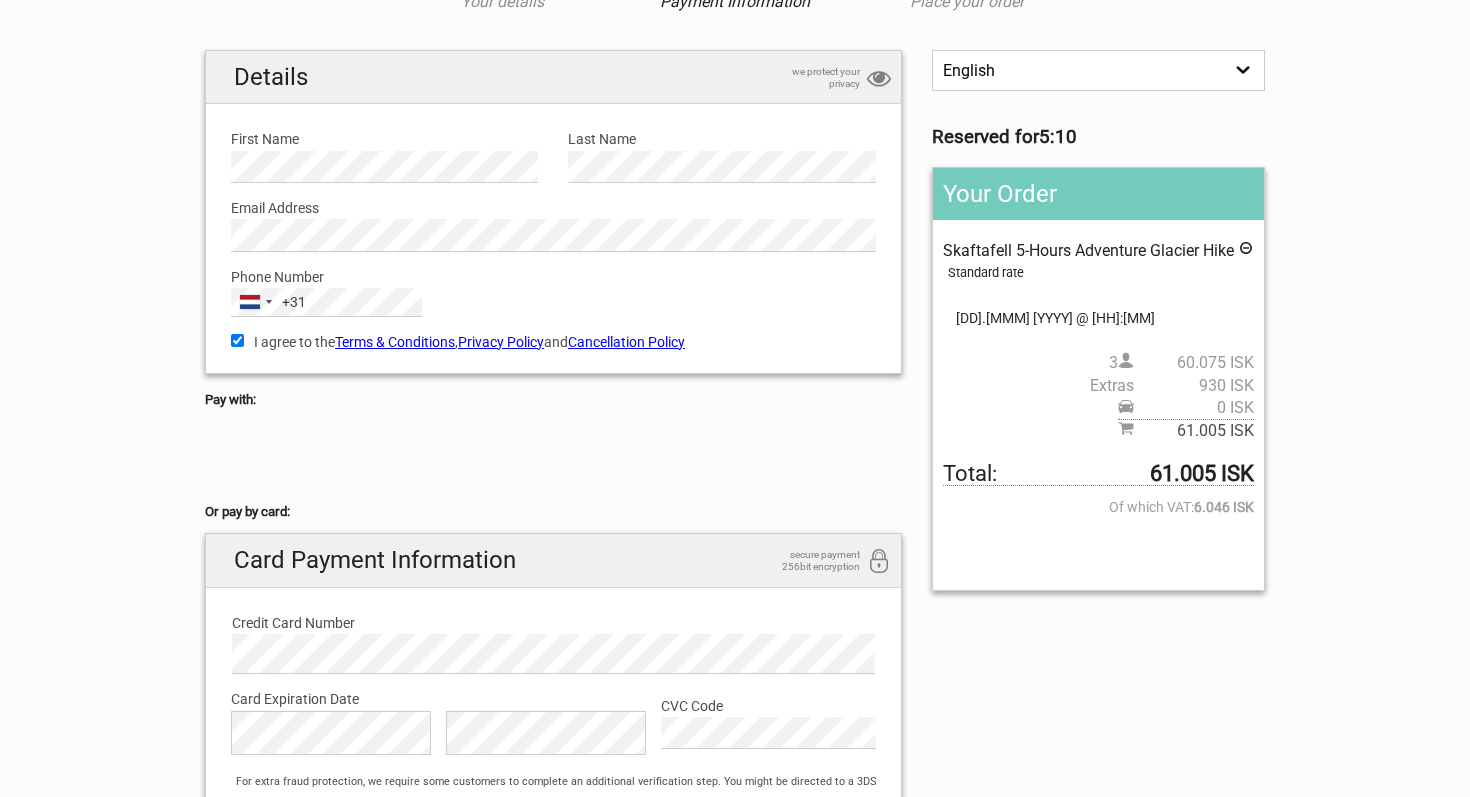 scroll, scrollTop: 133, scrollLeft: 0, axis: vertical 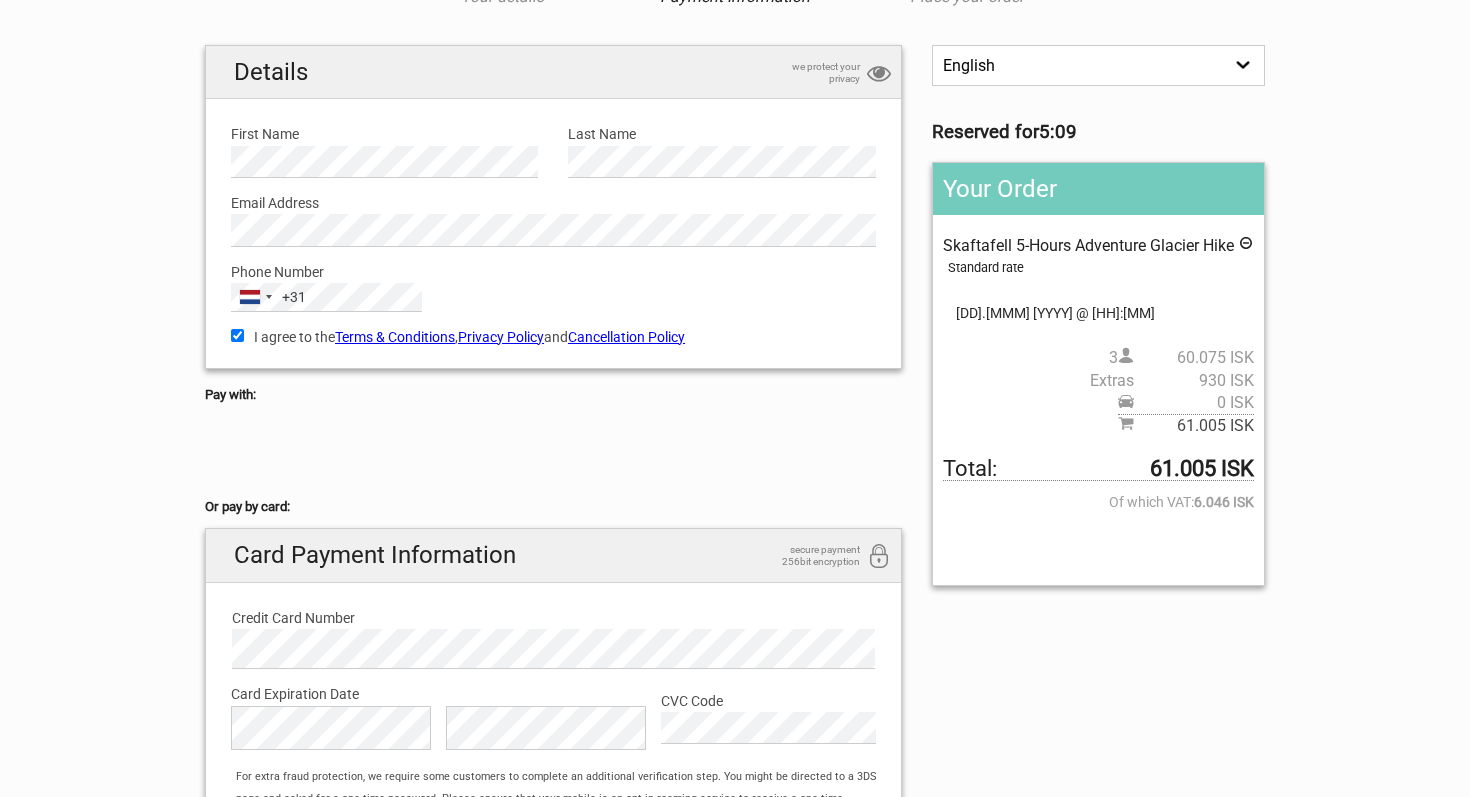 click on "Skaftafell 5-Hours Adventure Glacier Hike" at bounding box center [1088, 245] 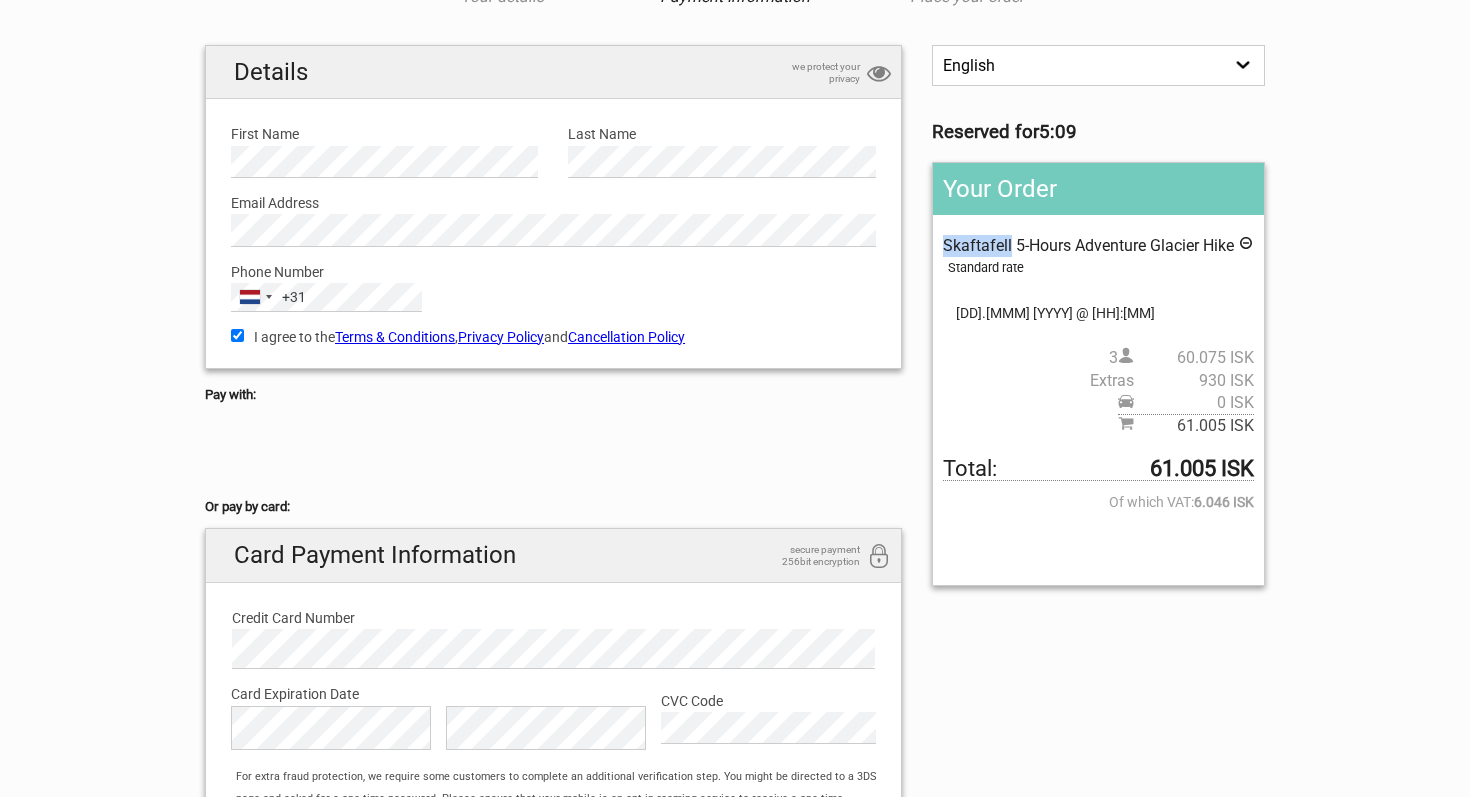 click on "Skaftafell 5-Hours Adventure Glacier Hike" at bounding box center [1088, 245] 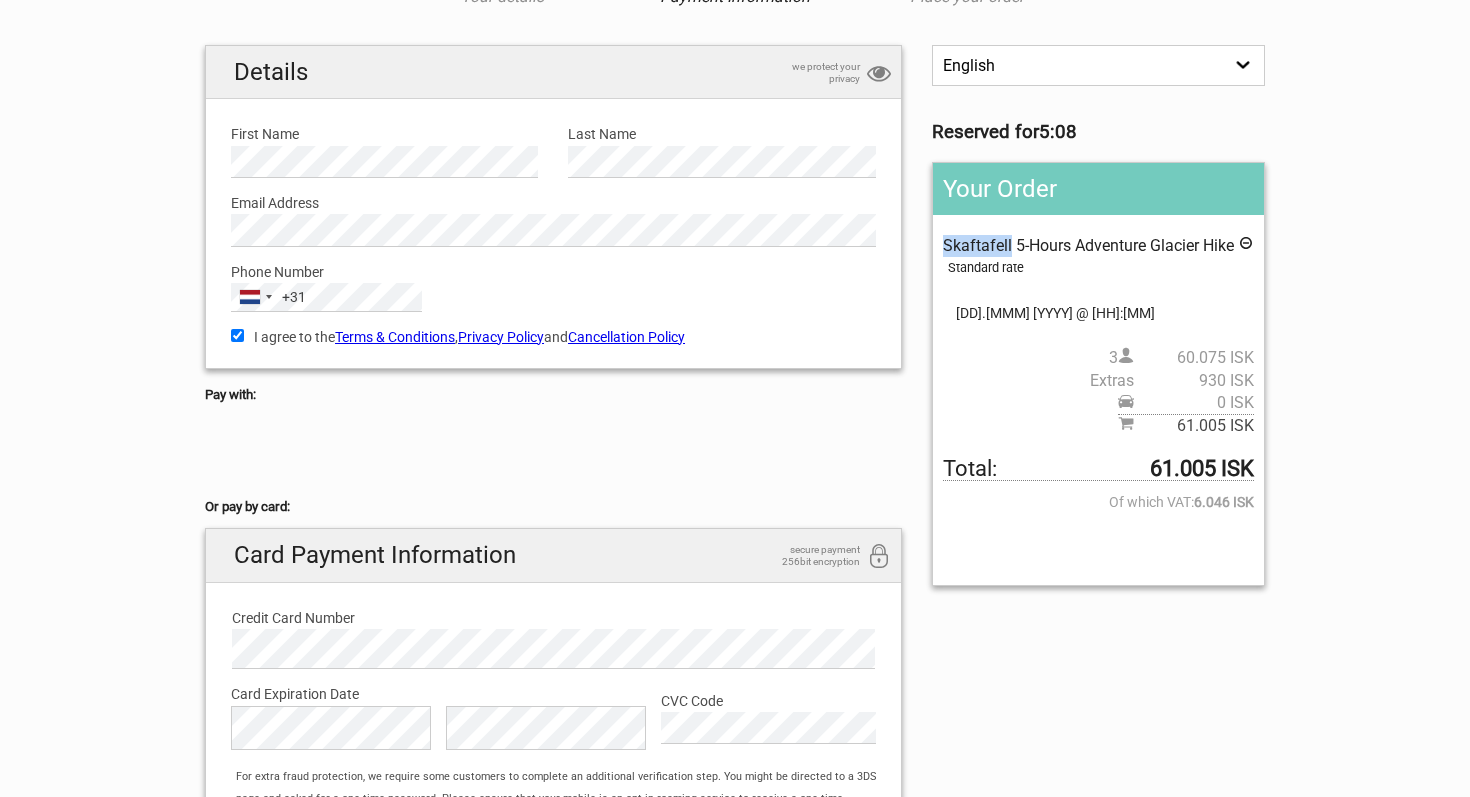 copy on "Skaftafell" 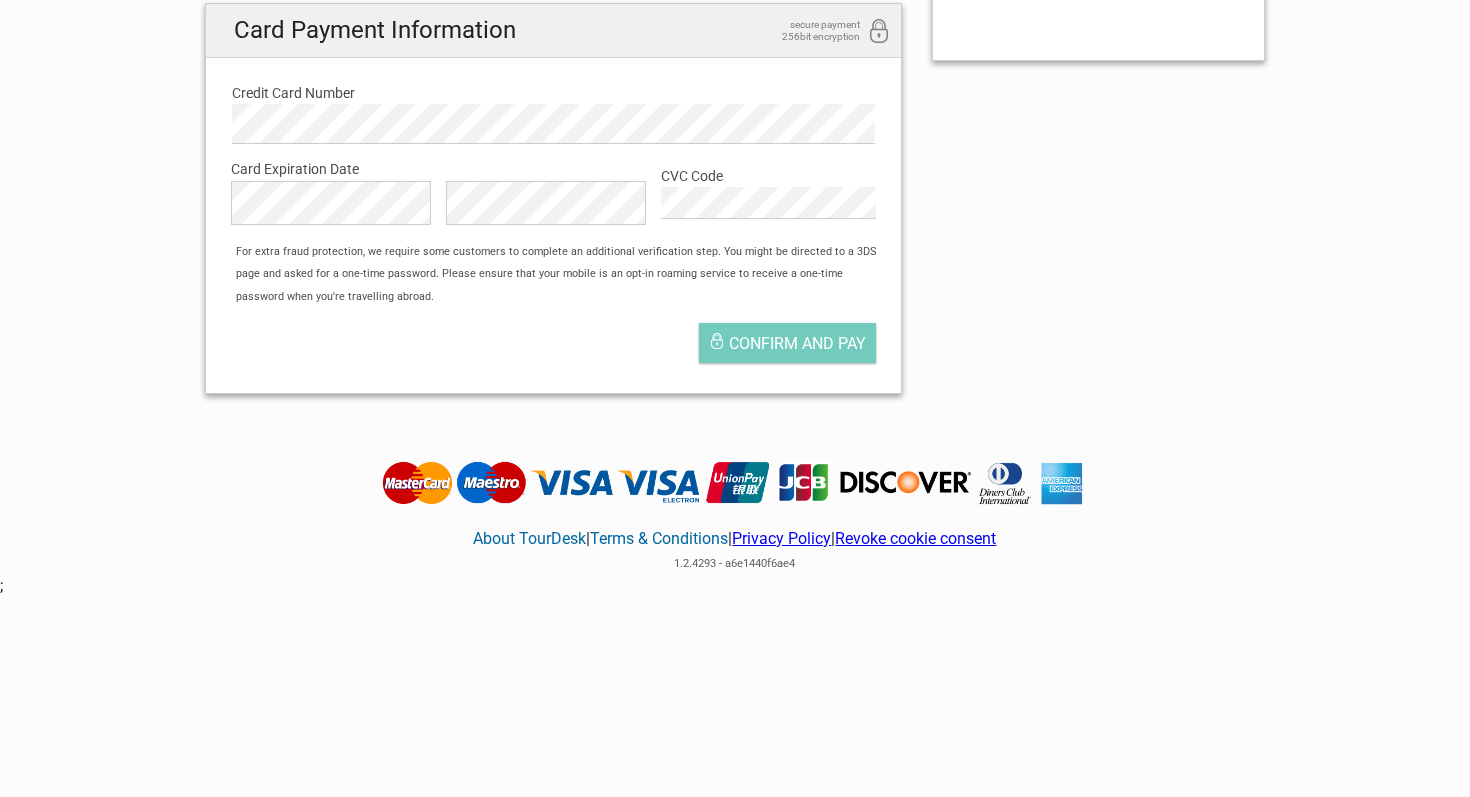 scroll, scrollTop: 572, scrollLeft: 0, axis: vertical 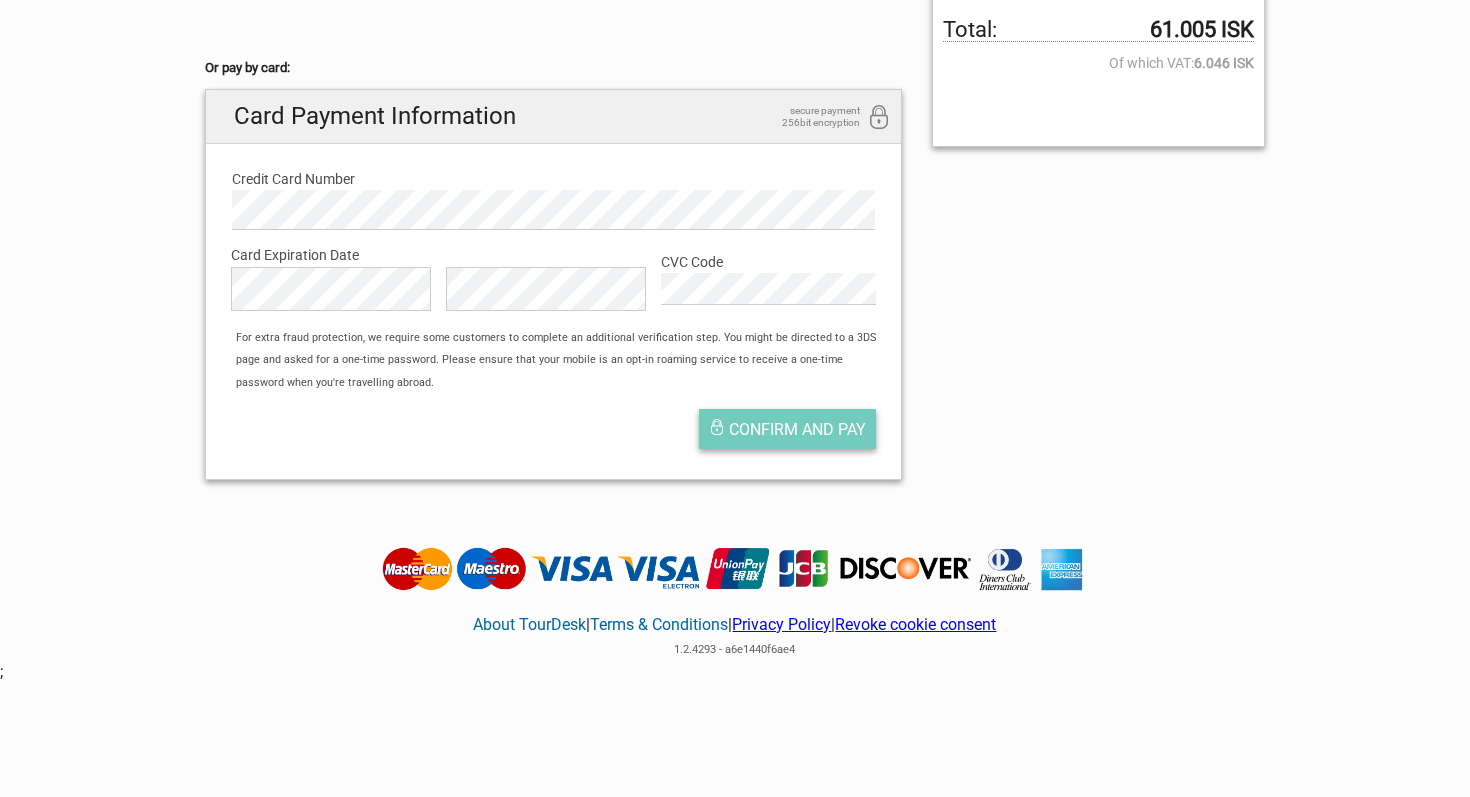 click on "Confirm and pay" at bounding box center (797, 429) 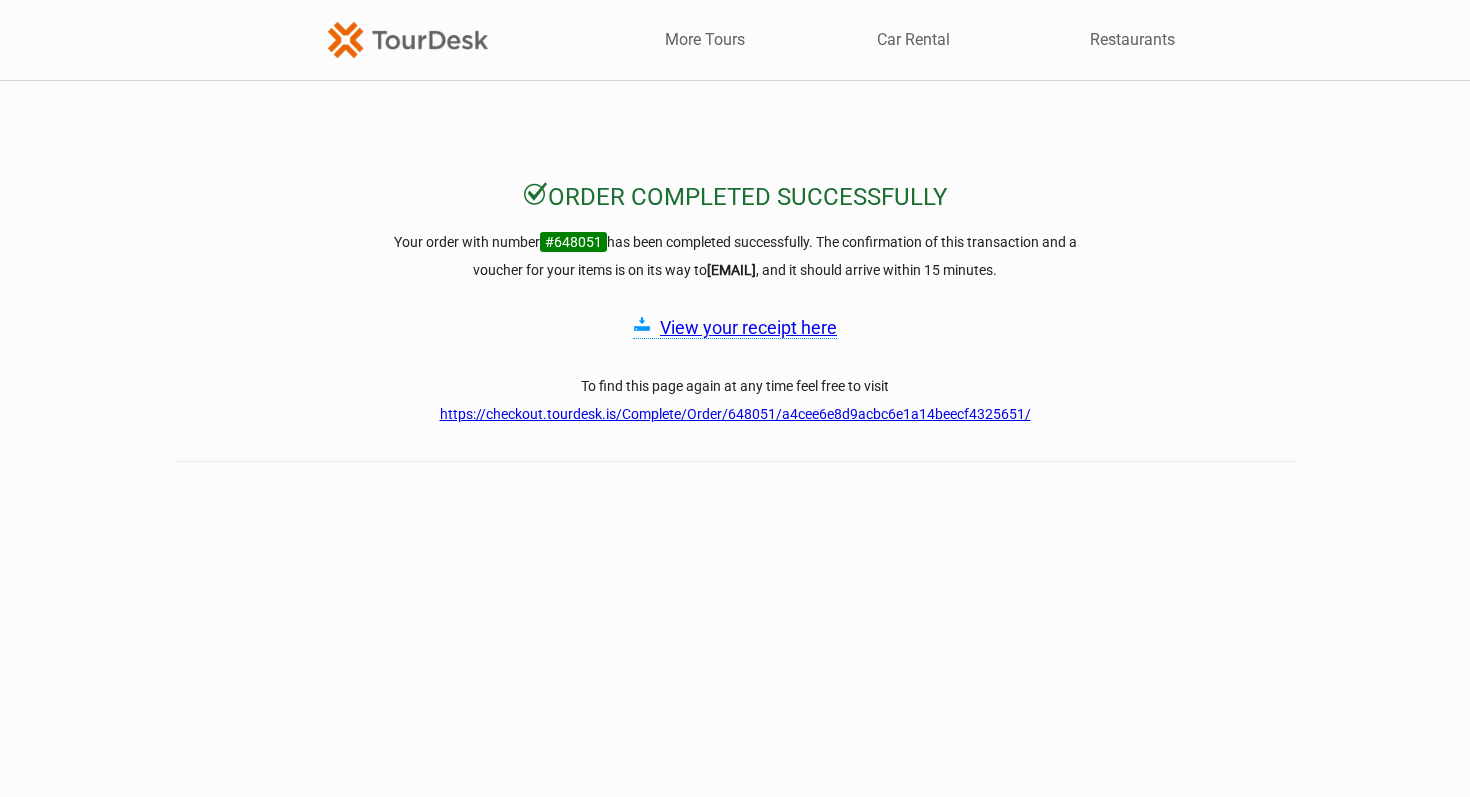 scroll, scrollTop: 0, scrollLeft: 0, axis: both 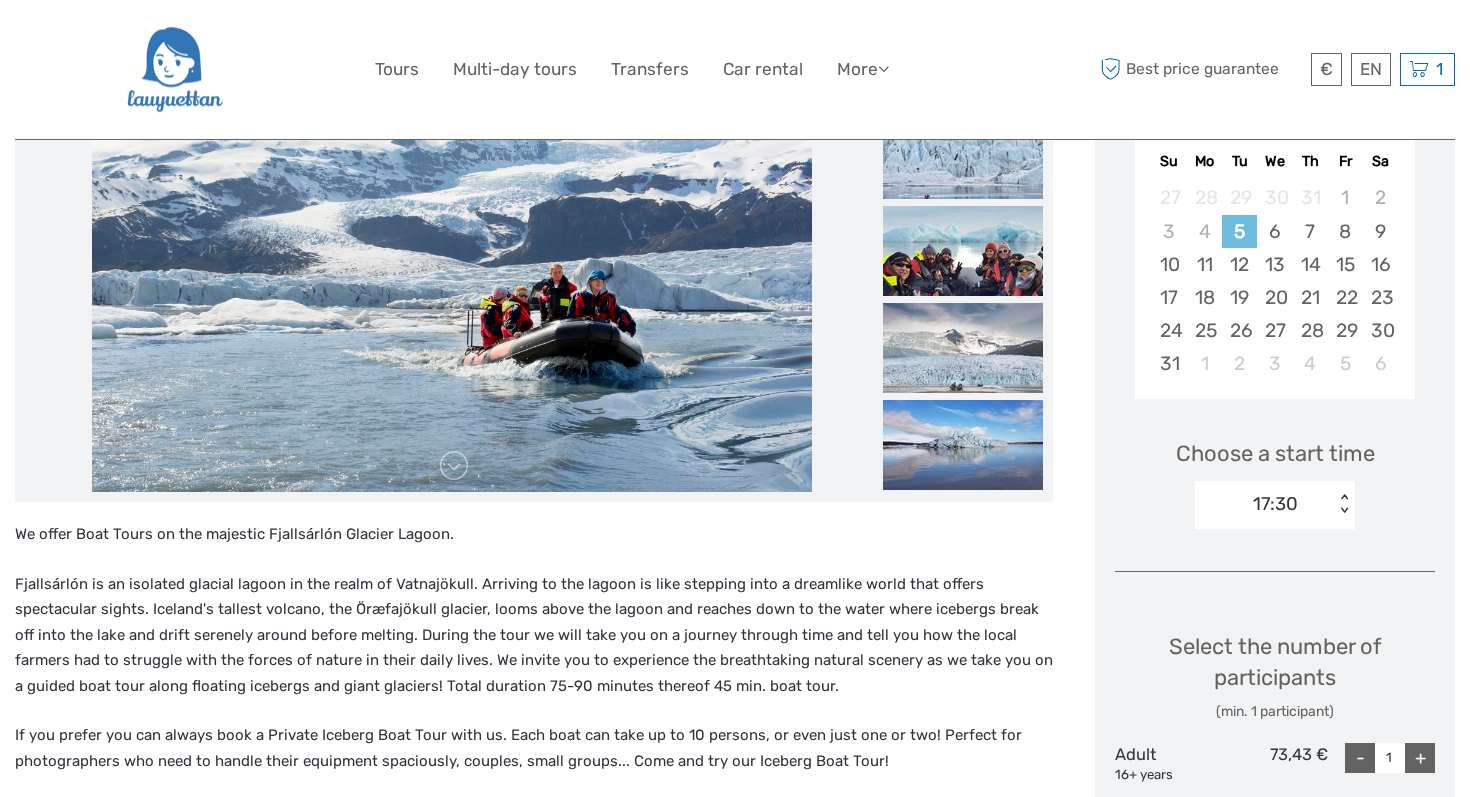 click at bounding box center (452, 252) 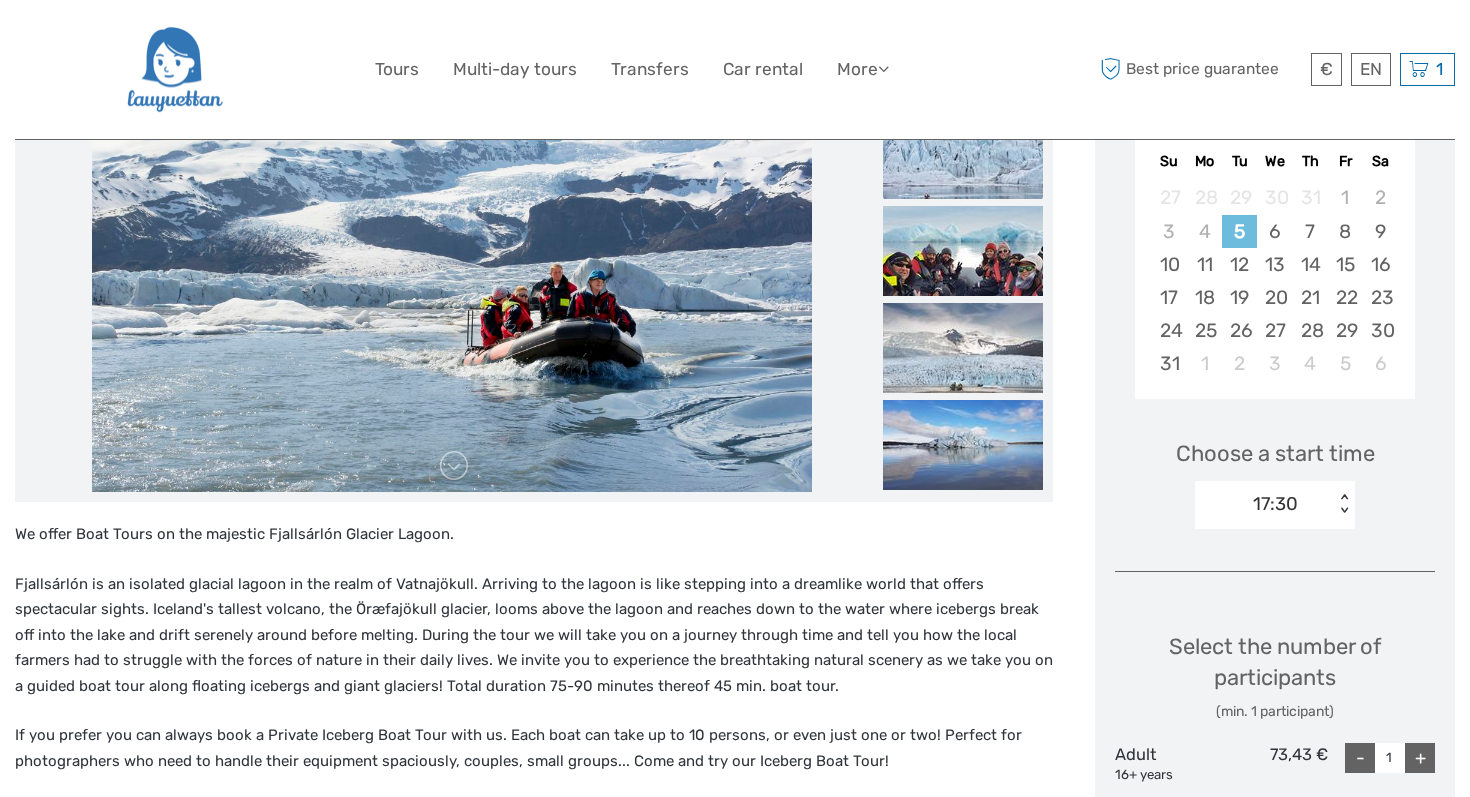 click at bounding box center (963, 154) 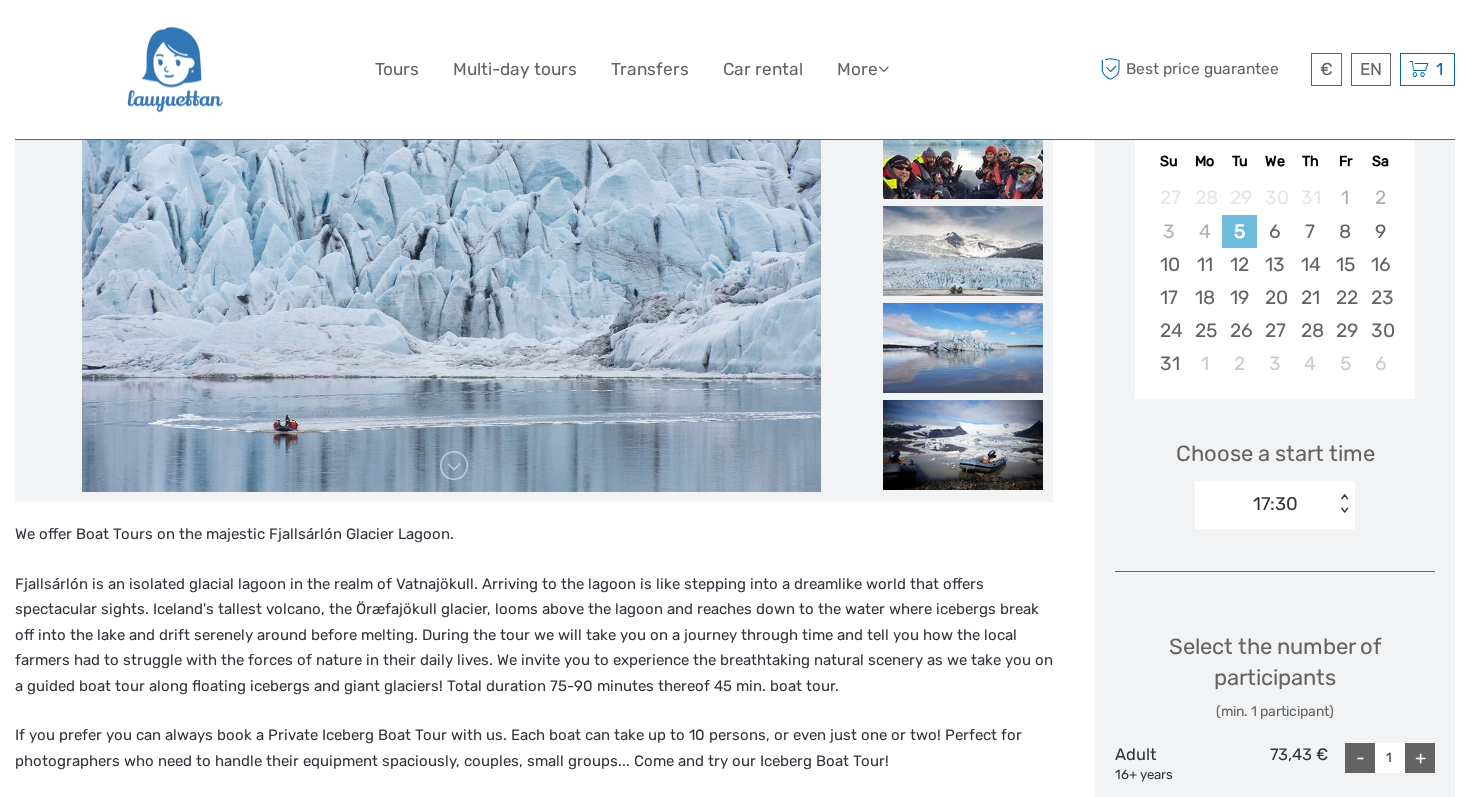 click at bounding box center [963, 154] 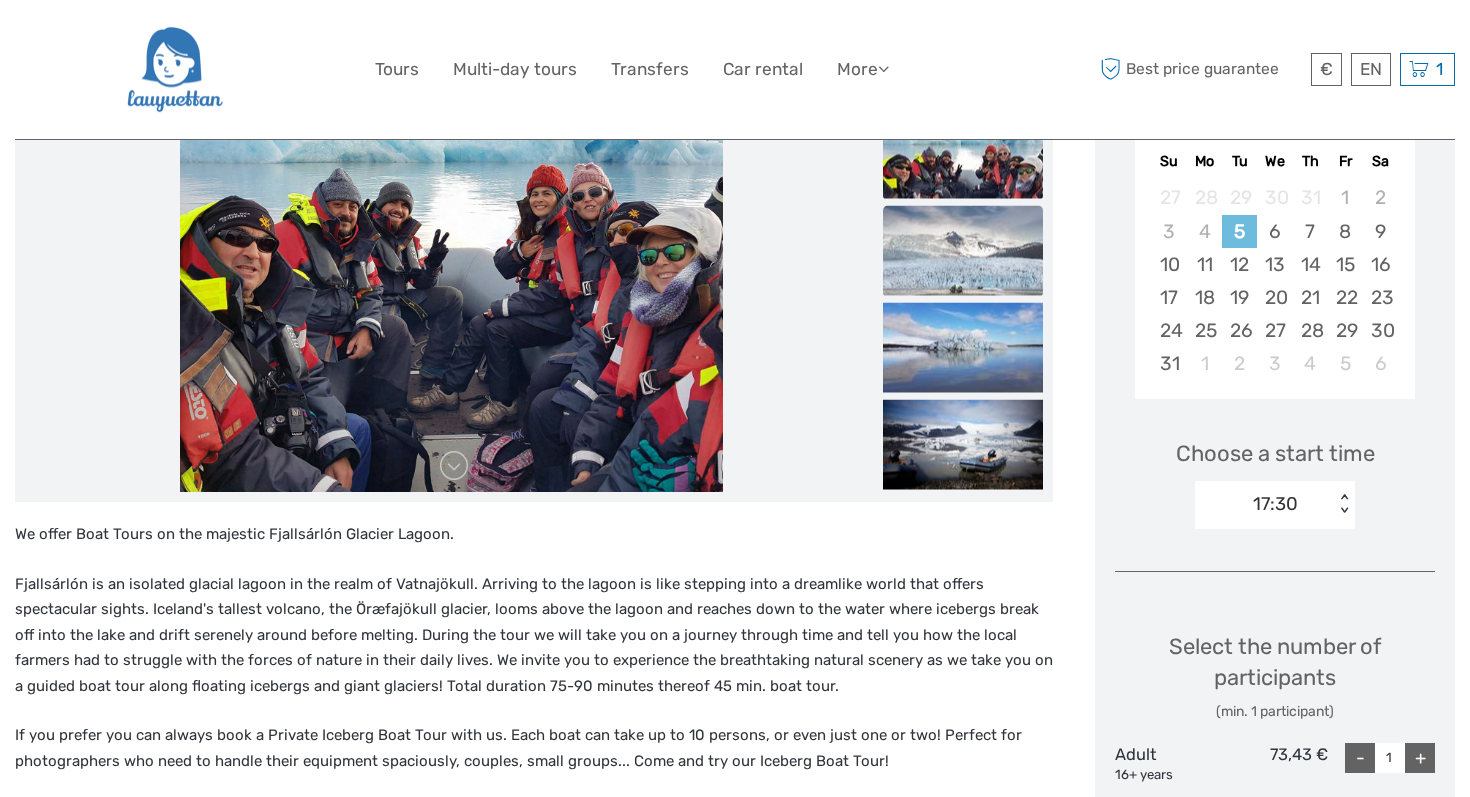 click at bounding box center [963, 251] 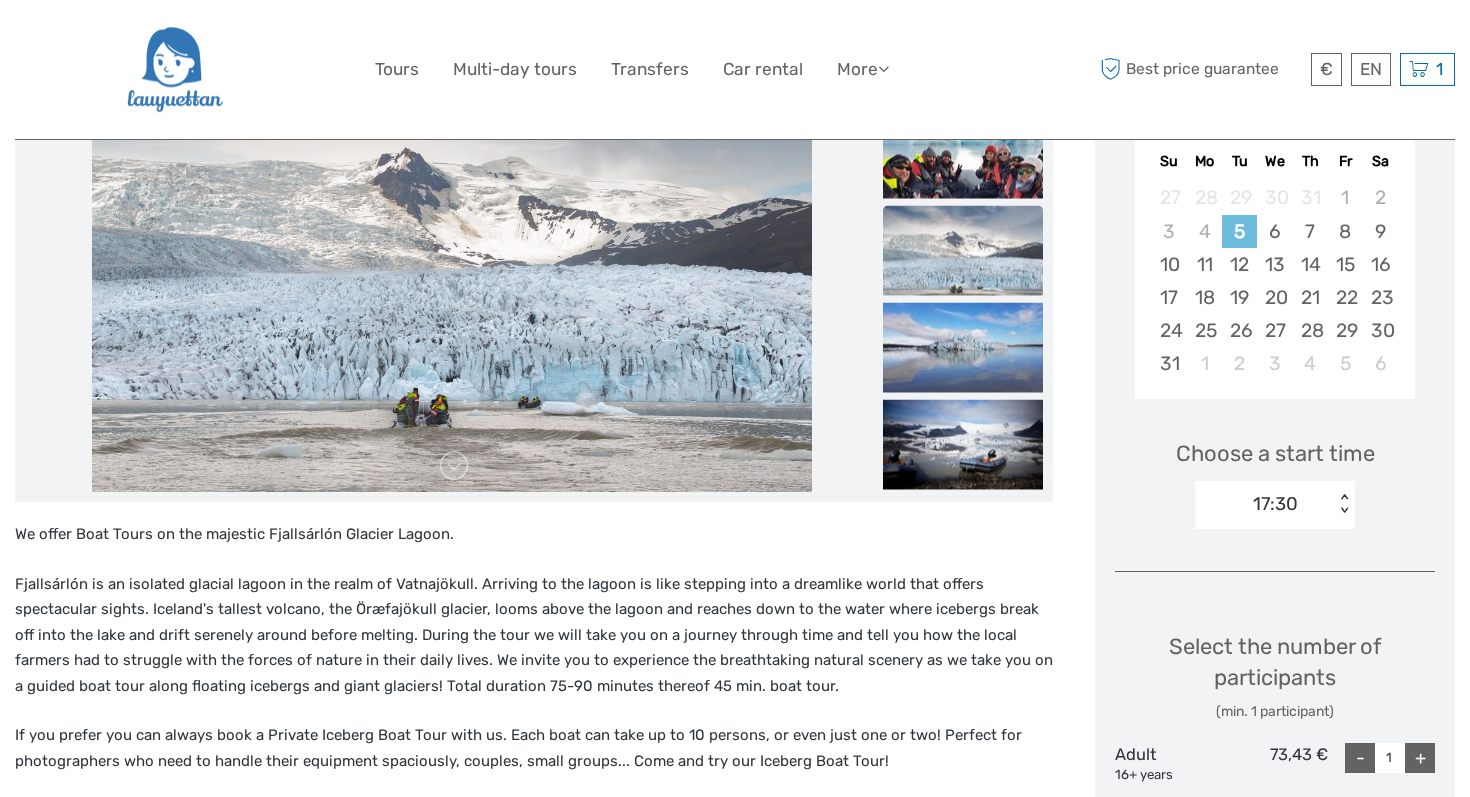 click at bounding box center (963, 206) 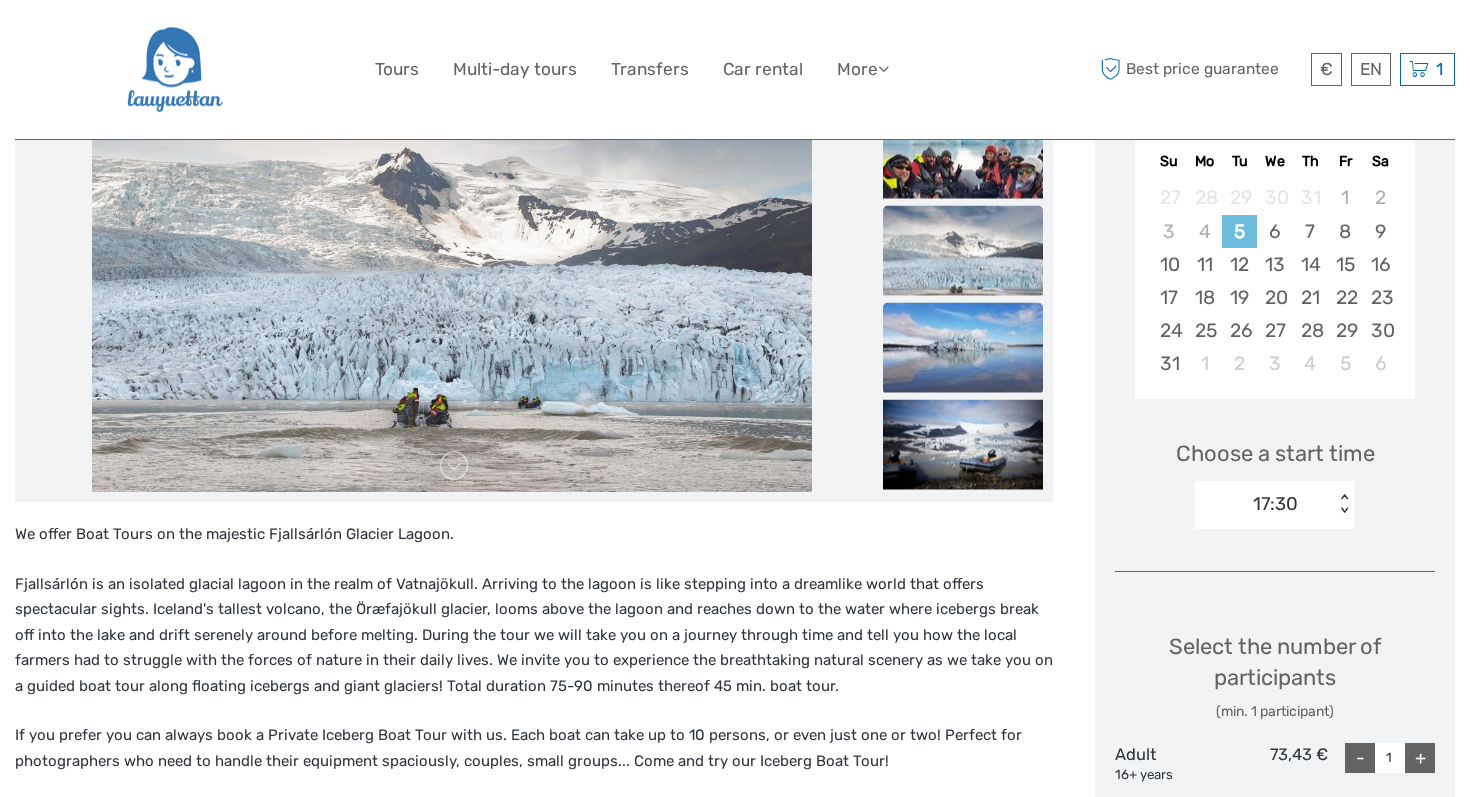 click at bounding box center (963, 348) 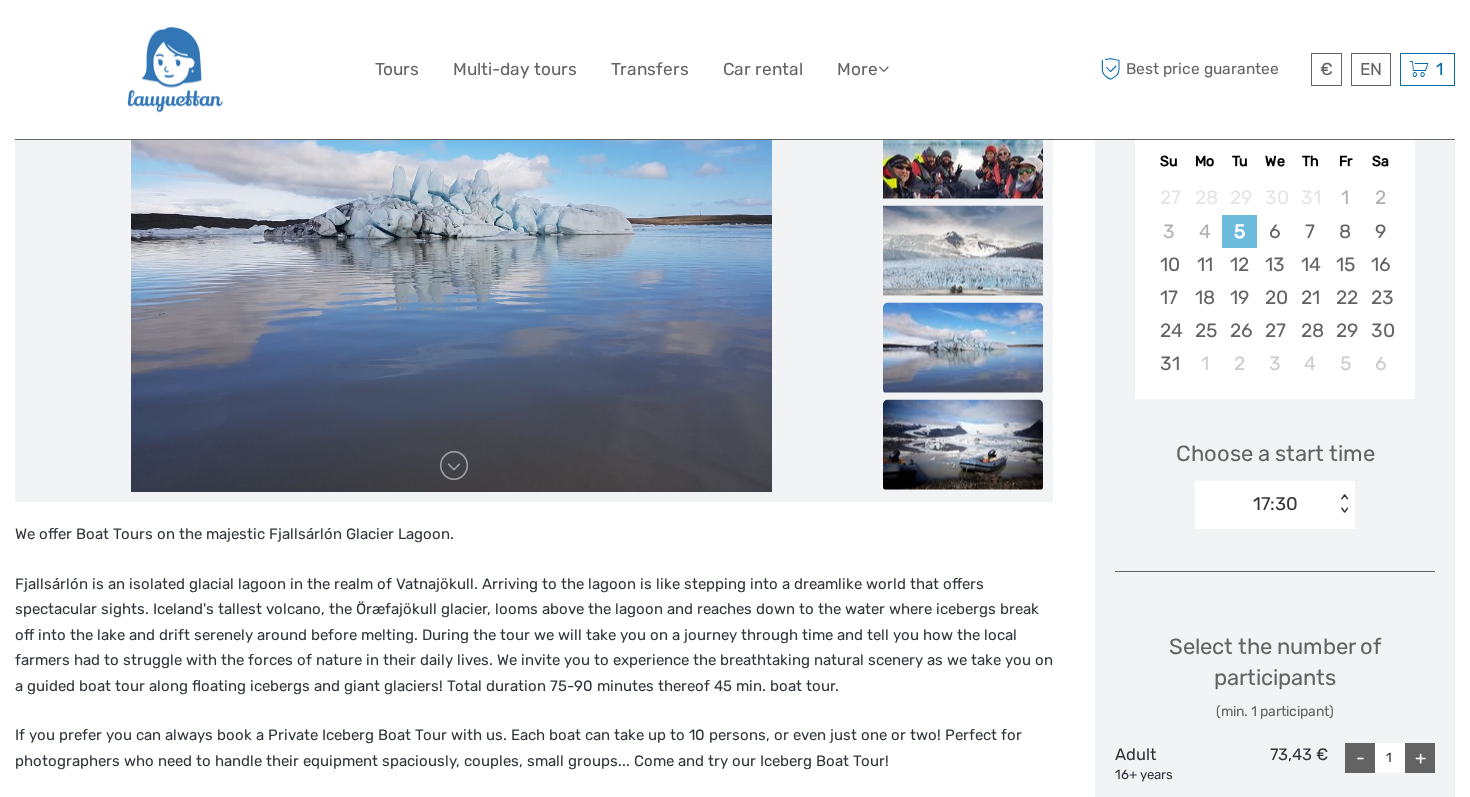 click at bounding box center [963, 445] 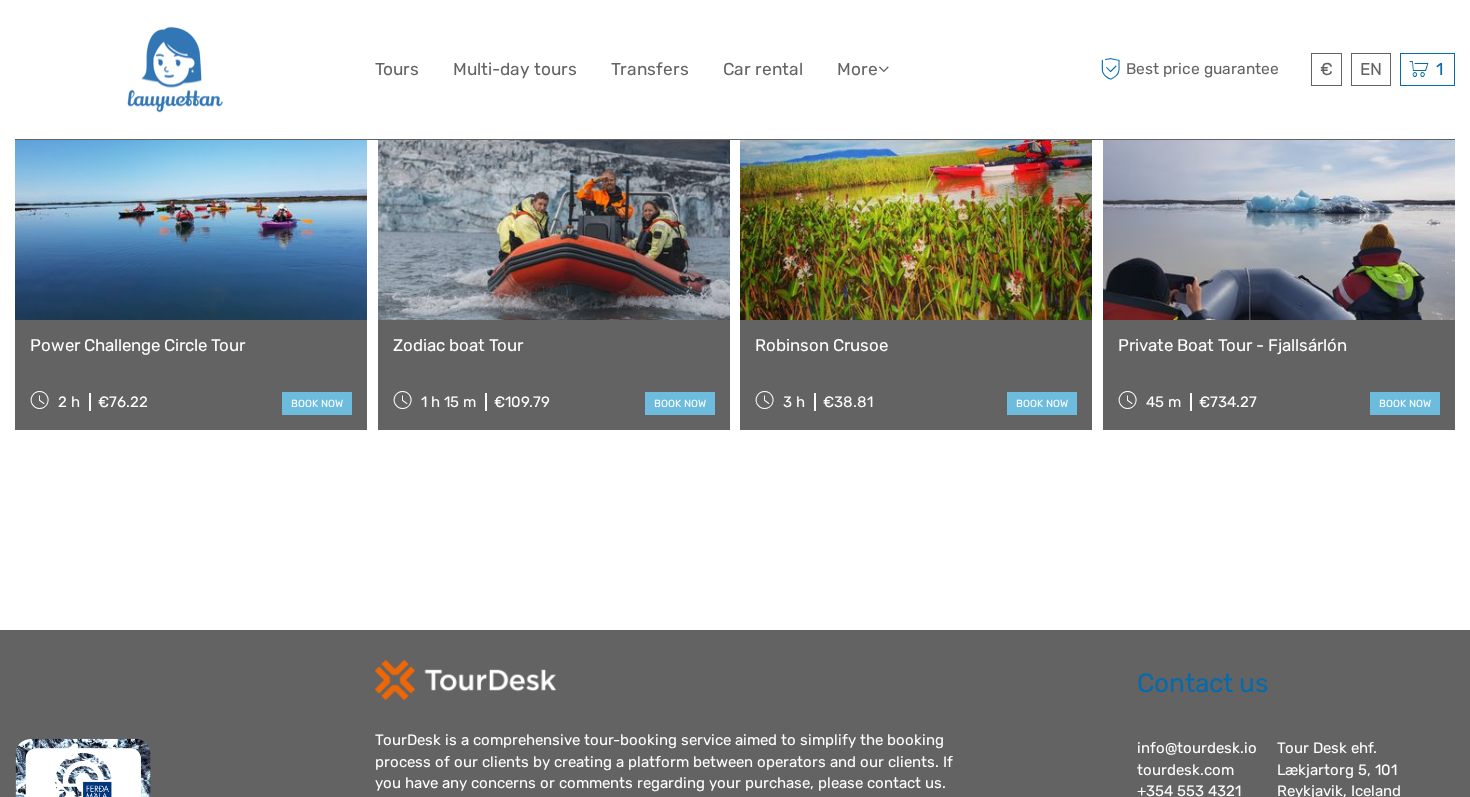 scroll, scrollTop: 2296, scrollLeft: 0, axis: vertical 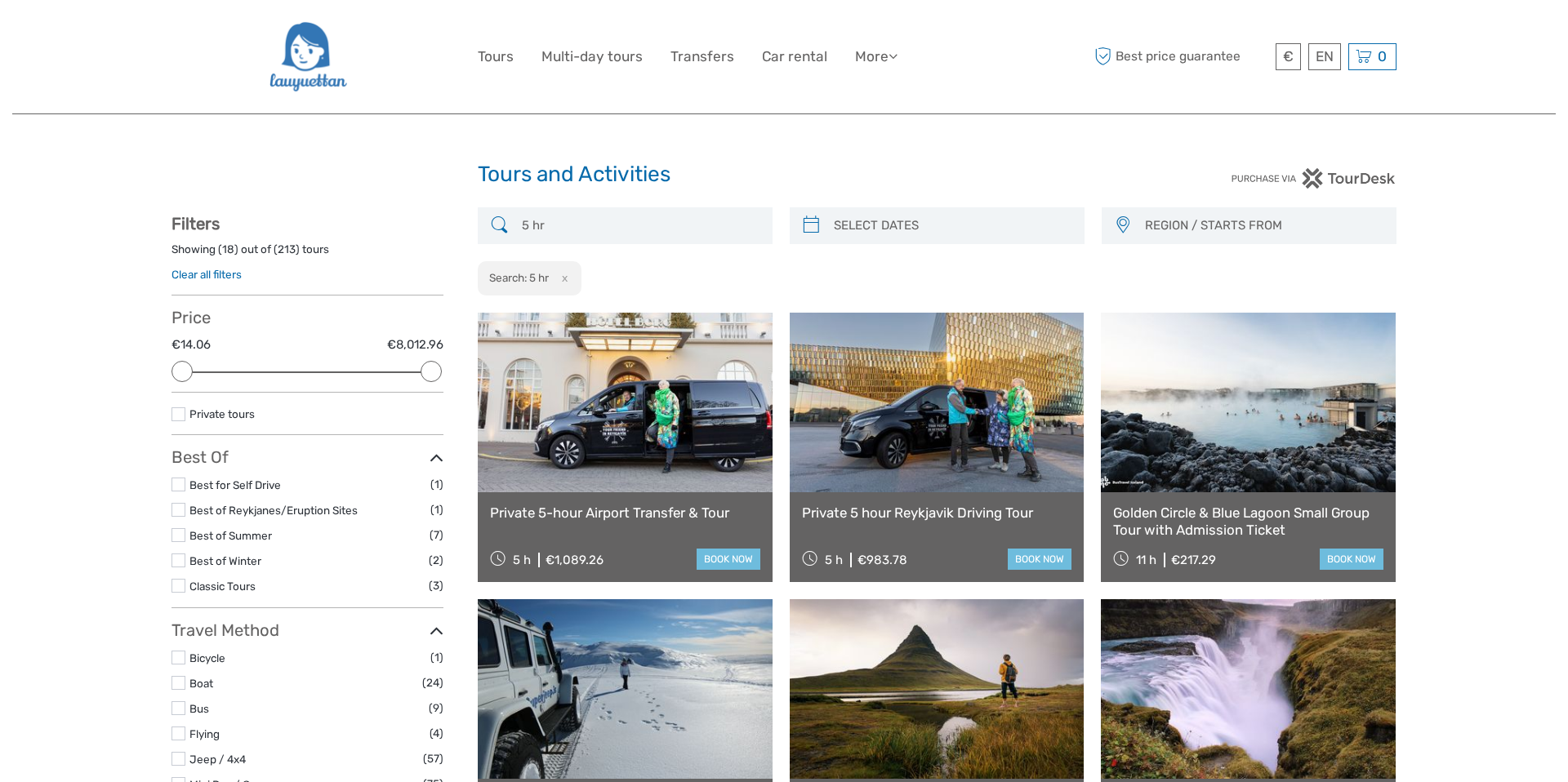select 